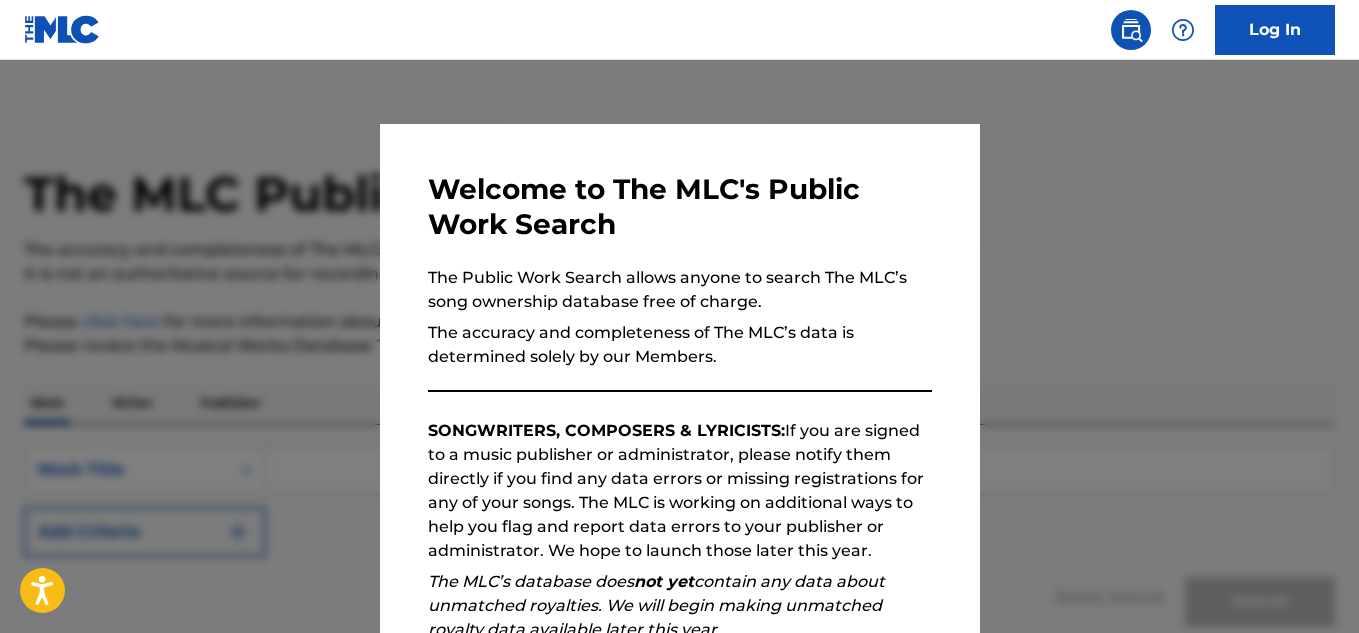 click on "Continue" at bounding box center (842, 837) 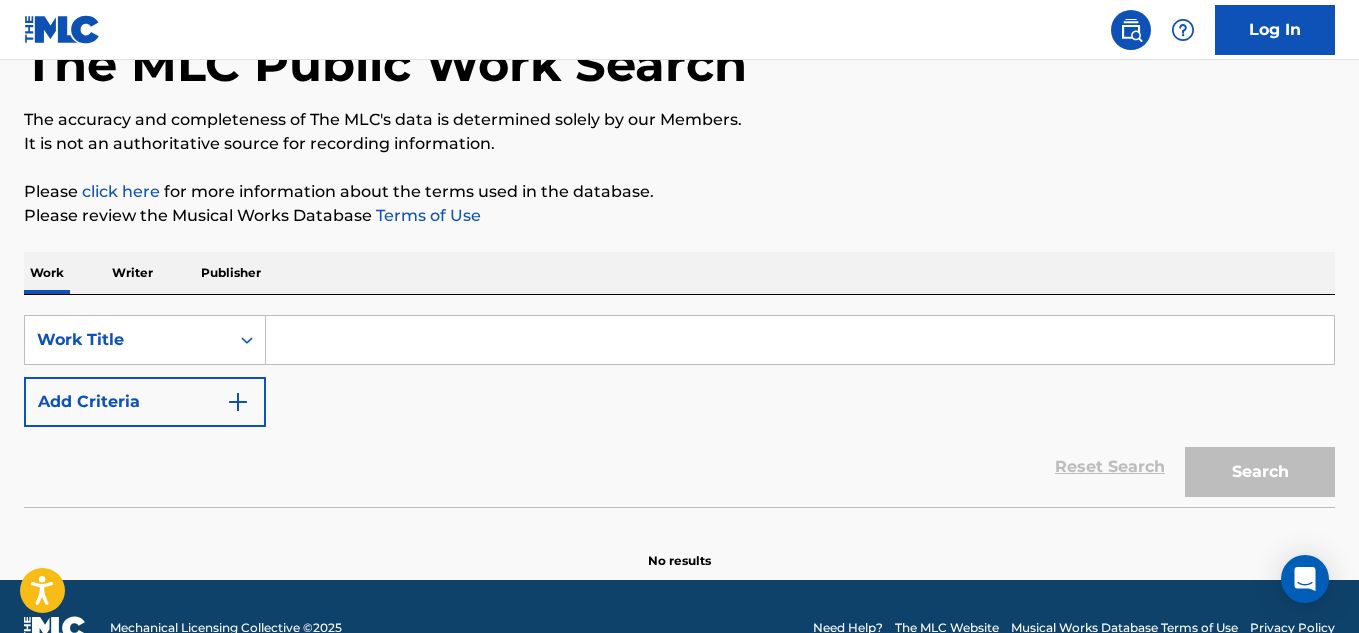 scroll, scrollTop: 132, scrollLeft: 0, axis: vertical 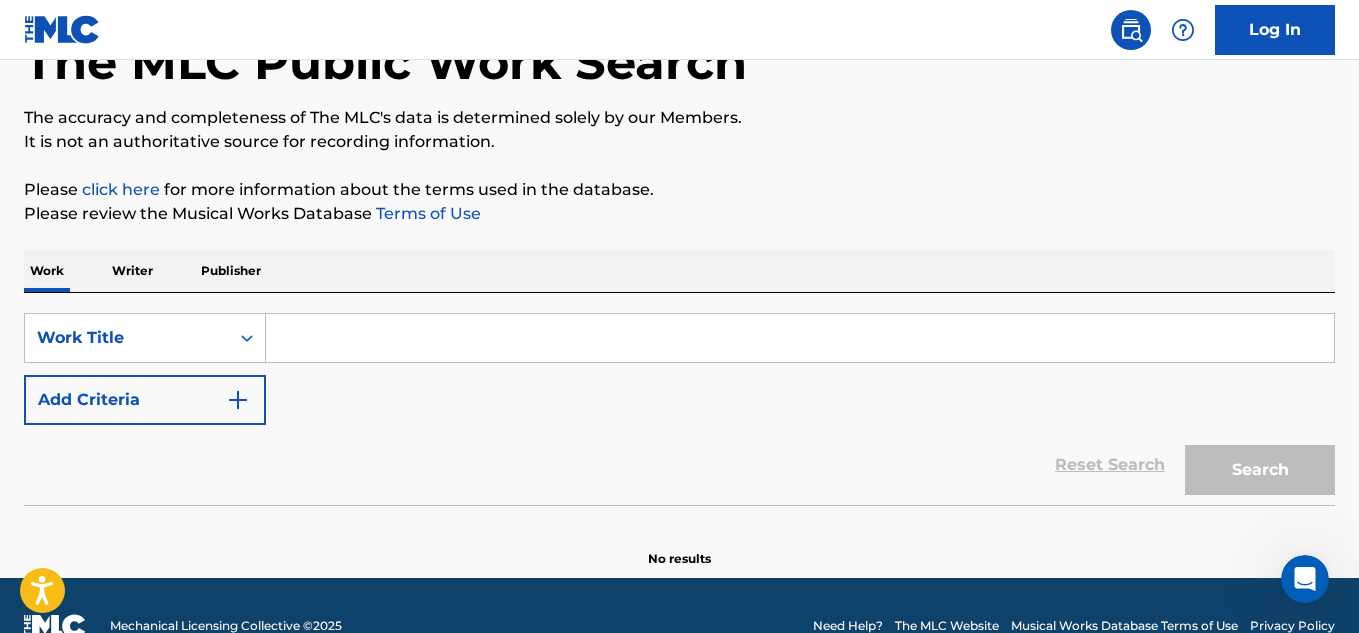 click at bounding box center (800, 338) 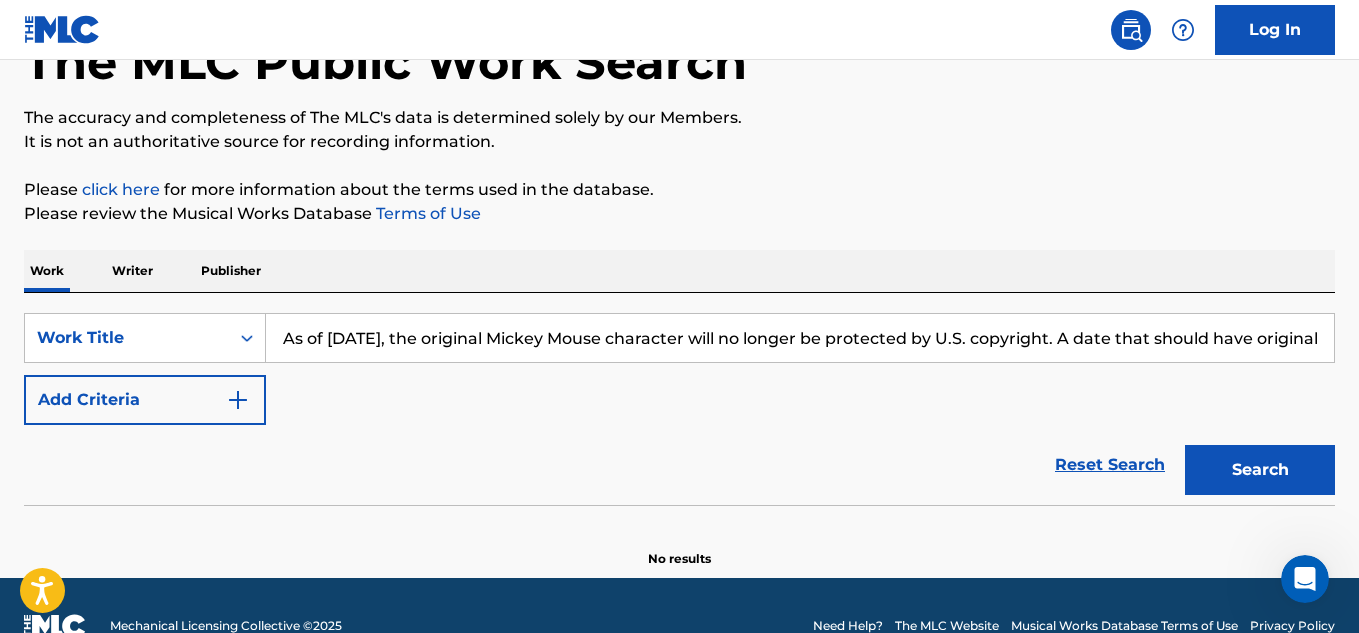 scroll, scrollTop: 0, scrollLeft: 945, axis: horizontal 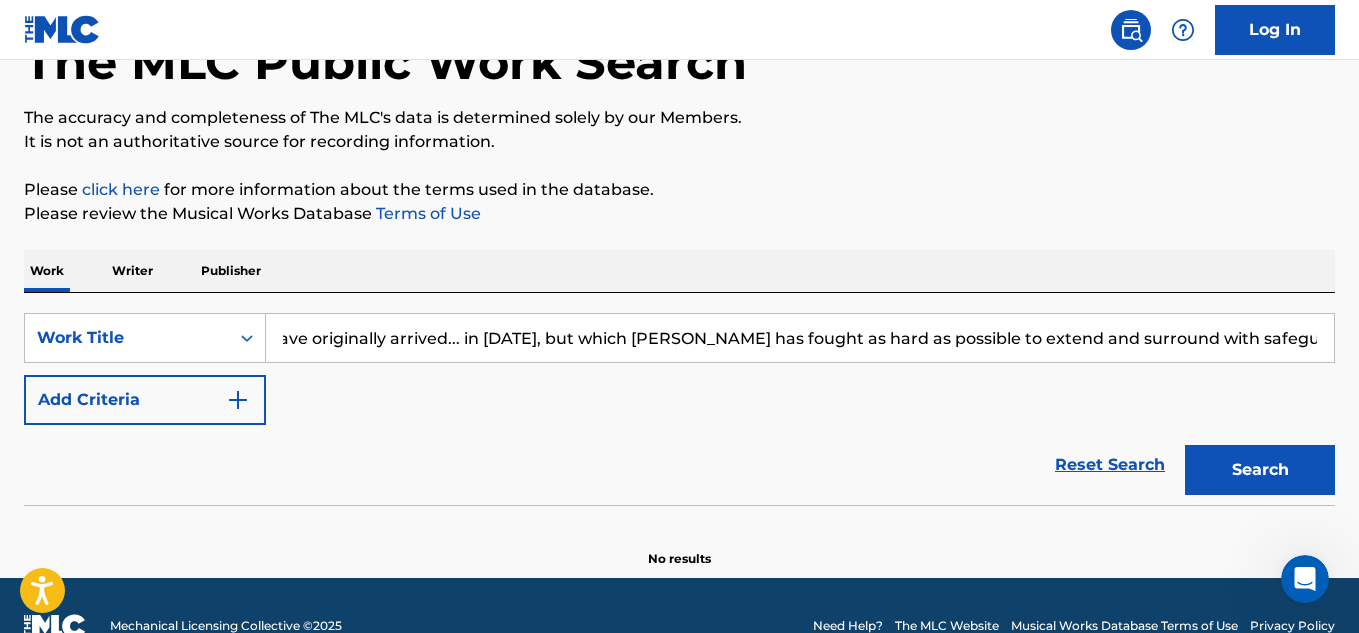 drag, startPoint x: 1327, startPoint y: 344, endPoint x: 648, endPoint y: 368, distance: 679.424 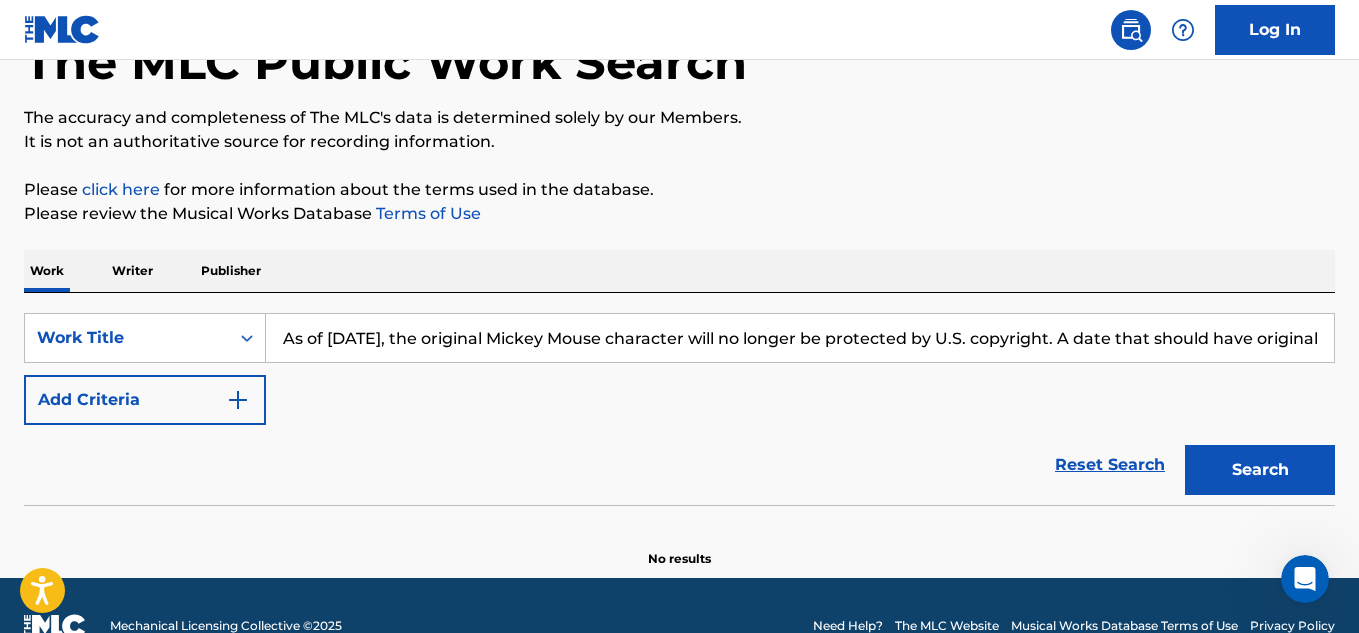 click on "SearchWithCriteriaa4249521-8546-4cf2-880c-58aa1d10b50a Work Title As of [DATE], the original Mickey Mouse character will no longer be protected by U.S. copyright. A date that should have originally arrived... in [DATE], but which [PERSON_NAME] has fought as hard as possible to extend and surround with safeguards. Add Criteria" at bounding box center [679, 369] 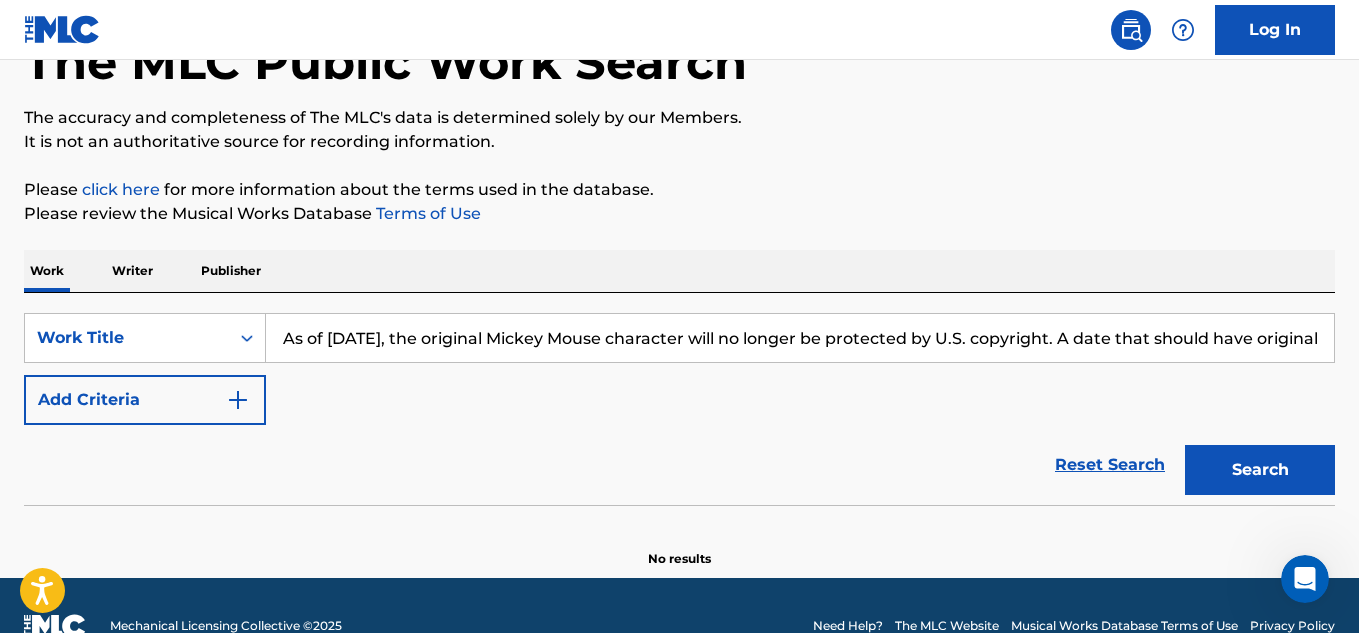 drag, startPoint x: 287, startPoint y: 336, endPoint x: 616, endPoint y: 326, distance: 329.15195 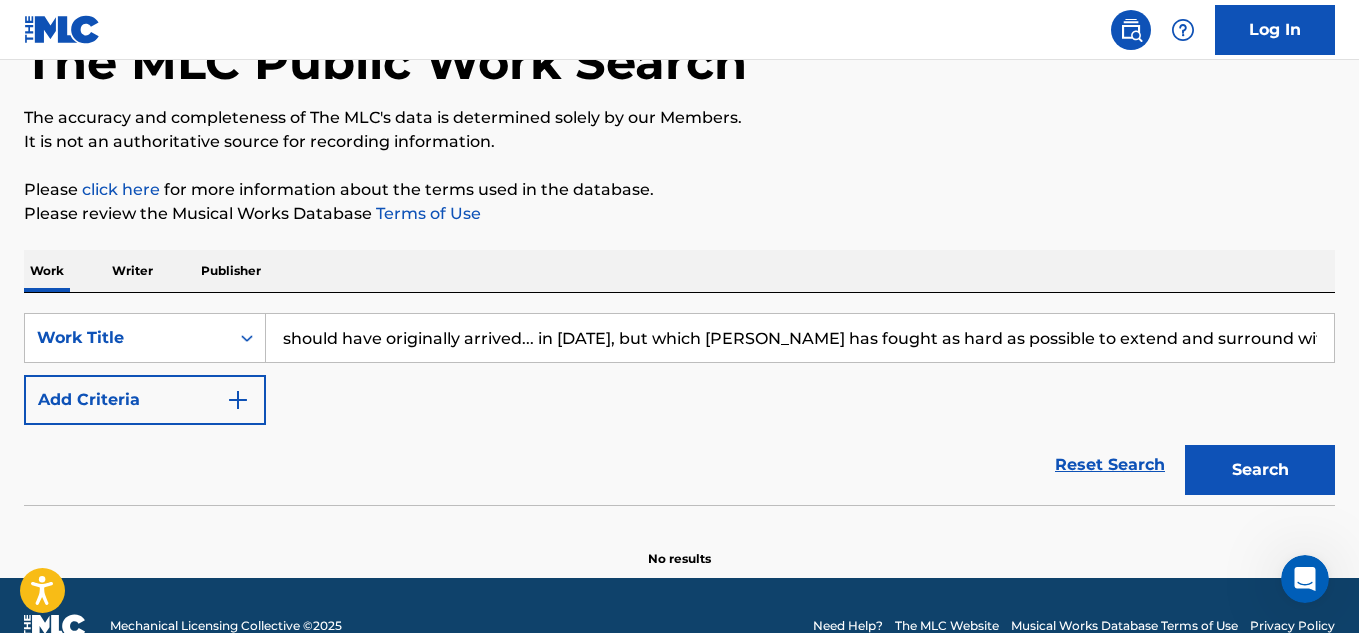 click on "should have originally arrived... in [DATE], but which [PERSON_NAME] has fought as hard as possible to extend and surround with safeguards." at bounding box center [800, 338] 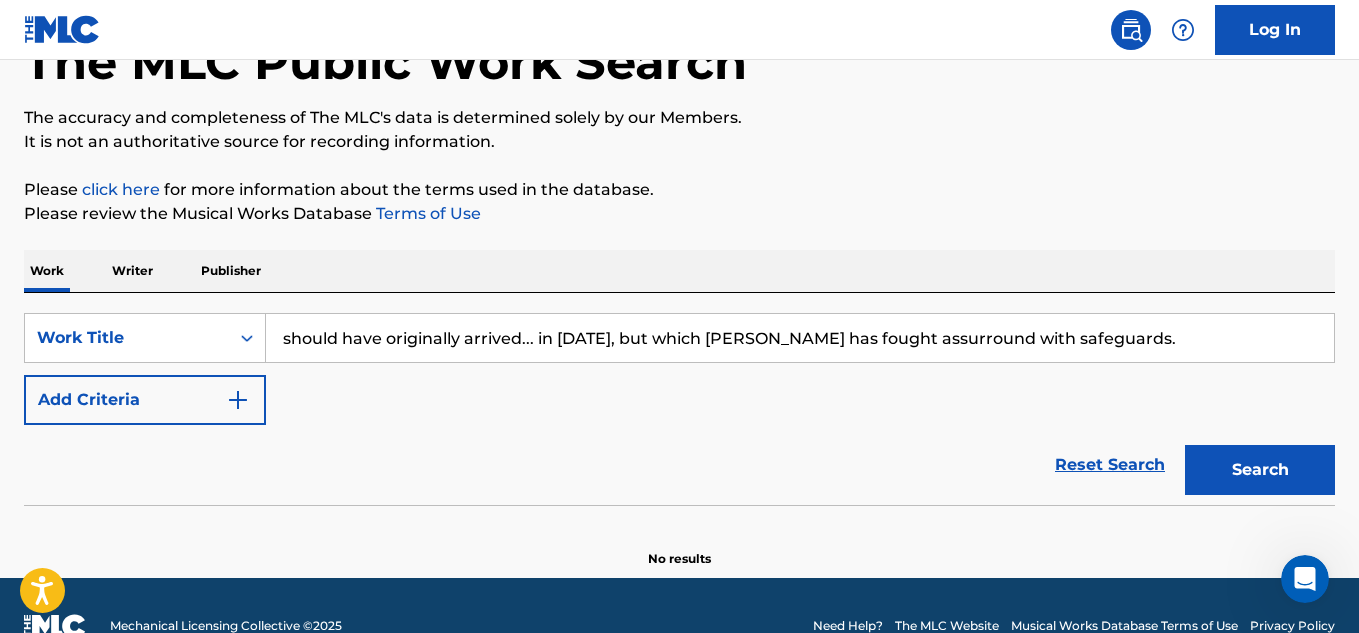 click on "should have originally arrived... in [DATE], but which [PERSON_NAME] has fought assurround with safeguards." at bounding box center [800, 338] 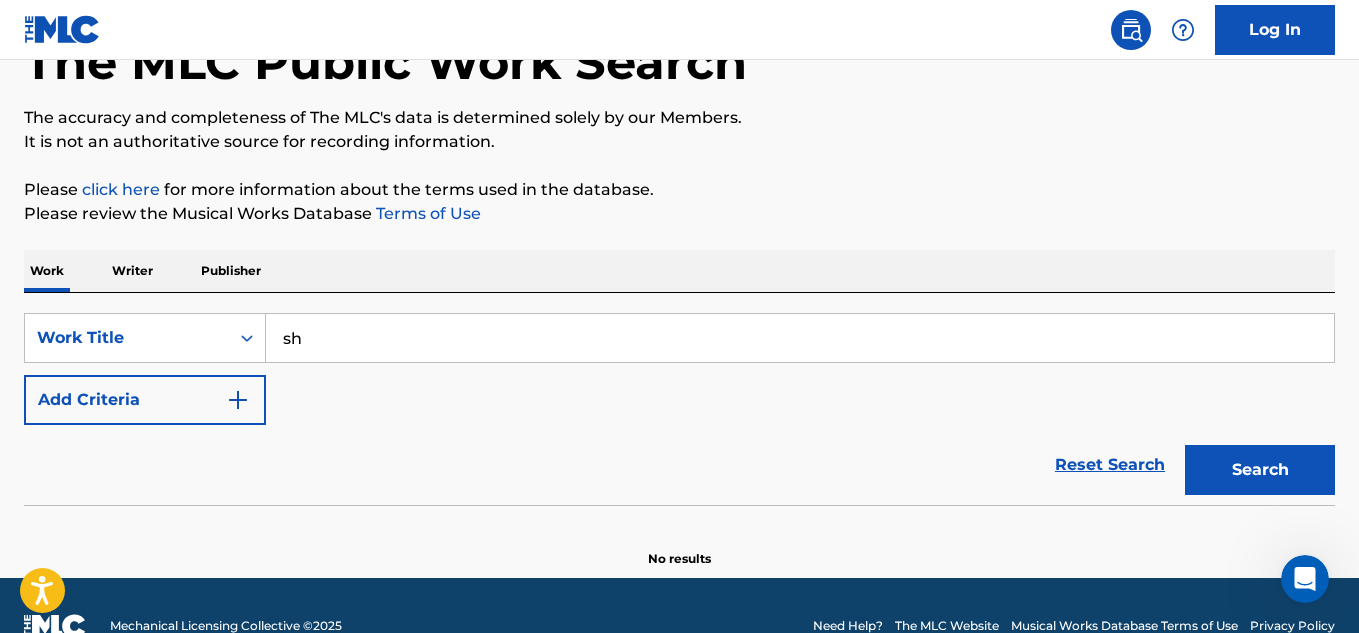 type on "s" 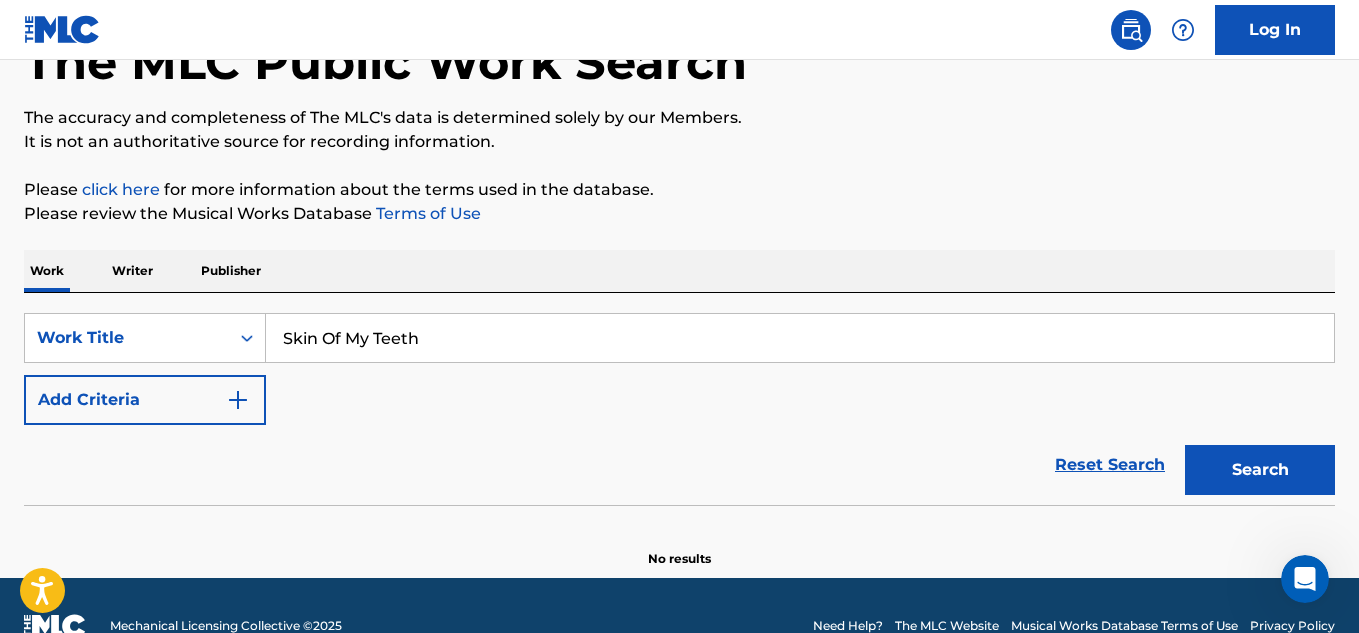 type on "Skin Of My Teeth" 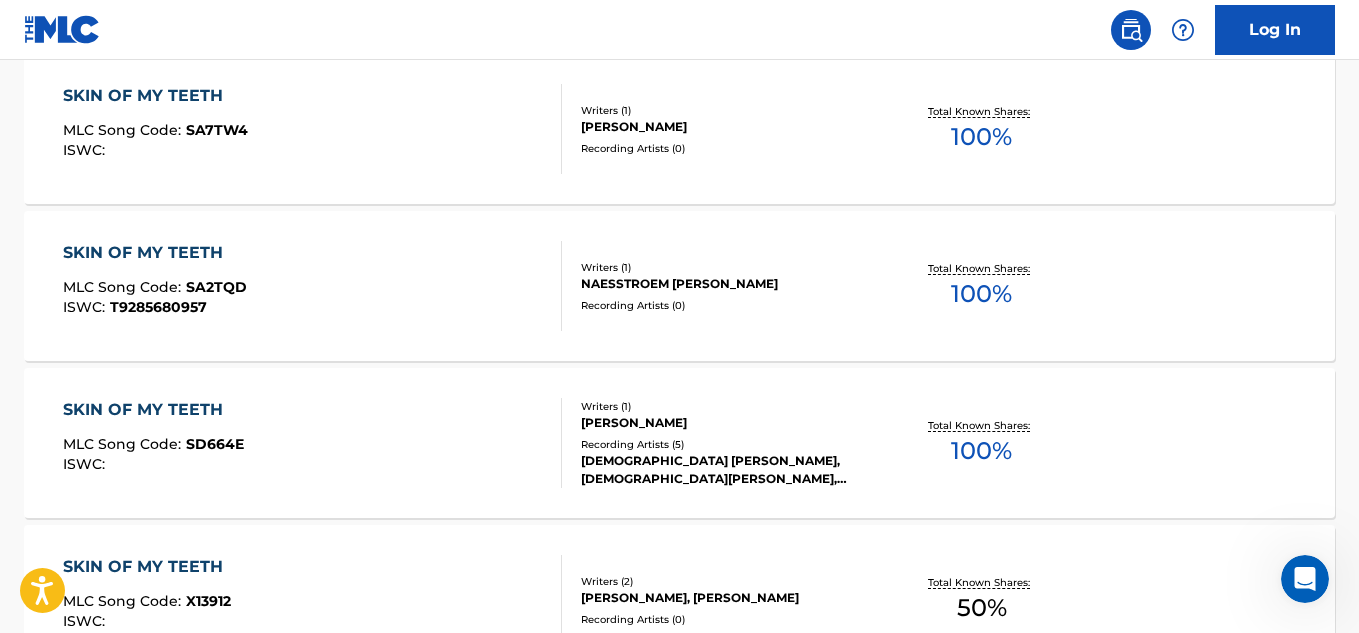 scroll, scrollTop: 623, scrollLeft: 0, axis: vertical 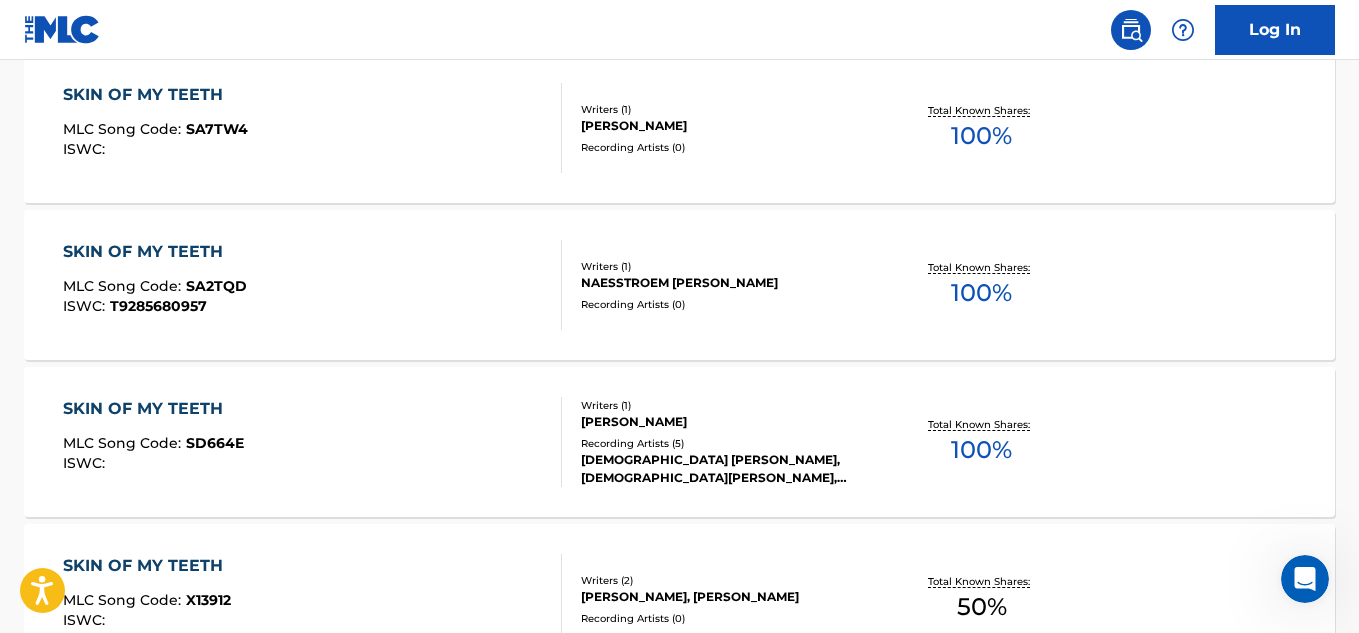 click on "Log In" at bounding box center [679, 30] 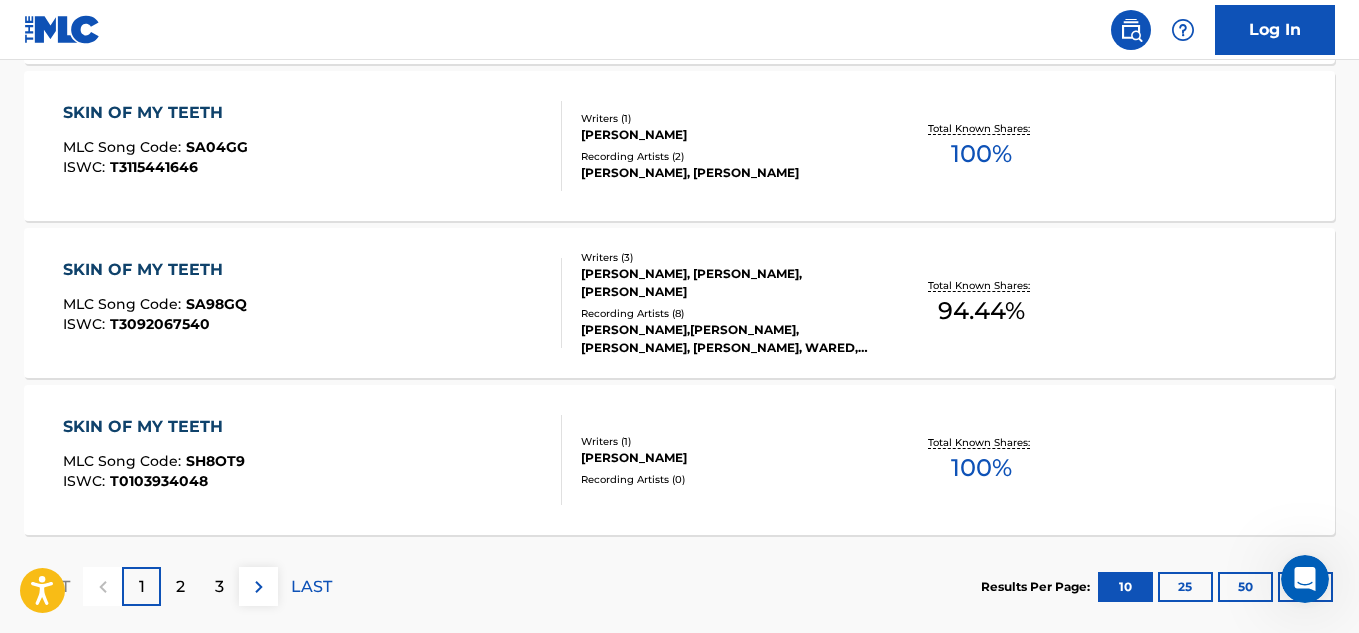 scroll, scrollTop: 1711, scrollLeft: 0, axis: vertical 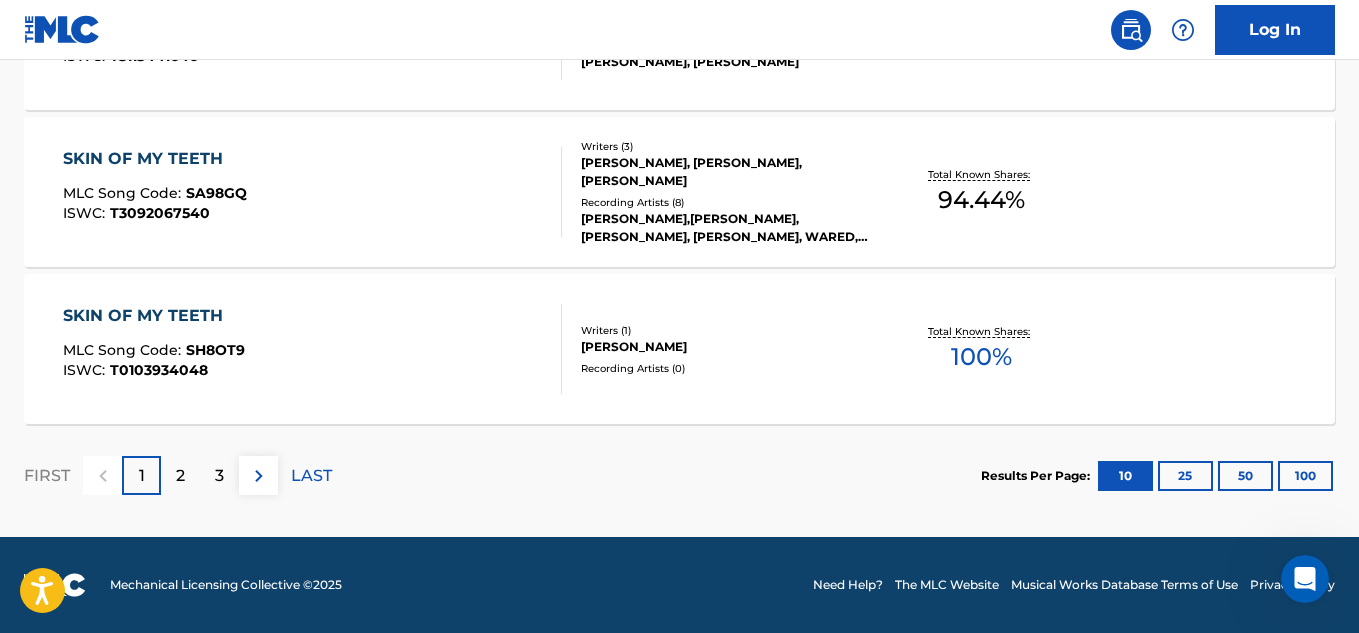 click on "100" at bounding box center [1305, 476] 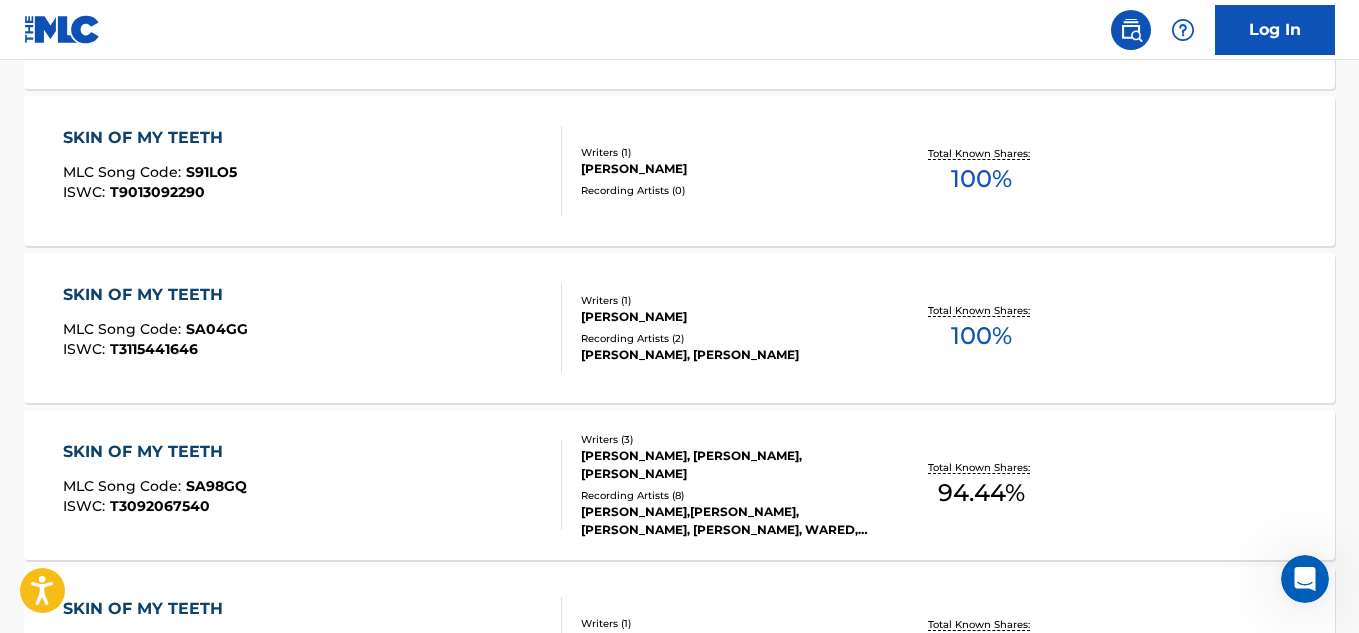 scroll, scrollTop: 2446, scrollLeft: 0, axis: vertical 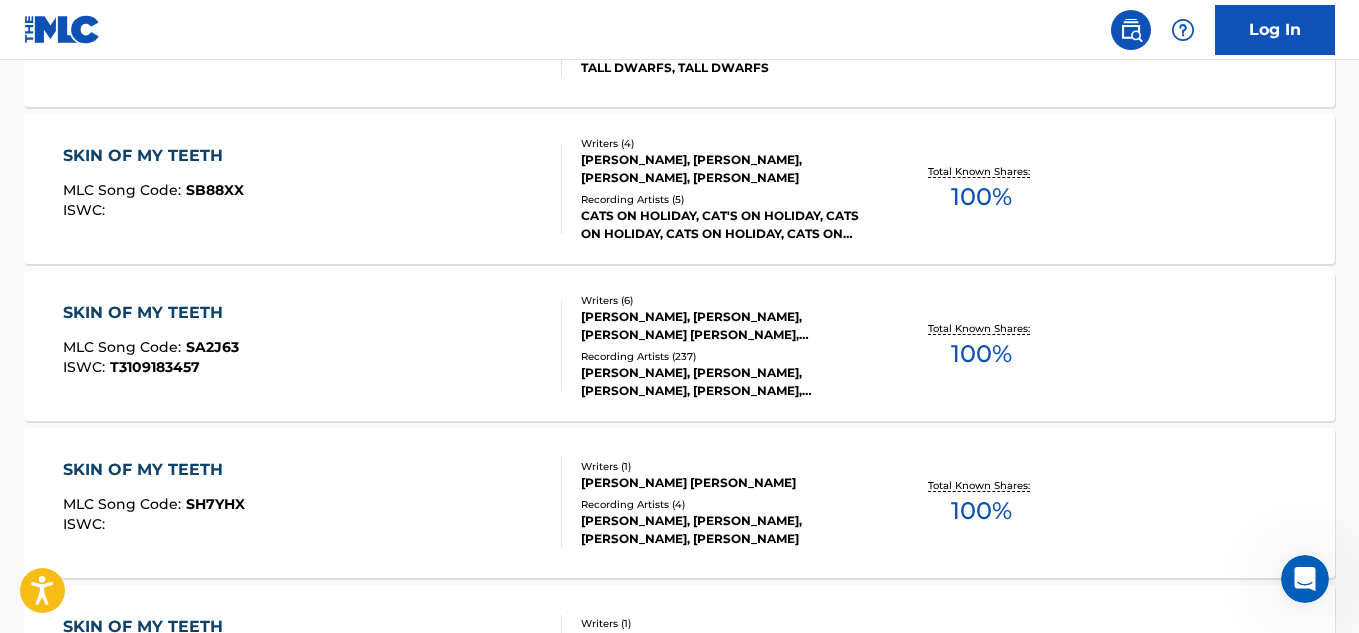 click on "SKIN OF MY TEETH MLC Song Code : SA2J63 ISWC : T3109183457" at bounding box center [312, 346] 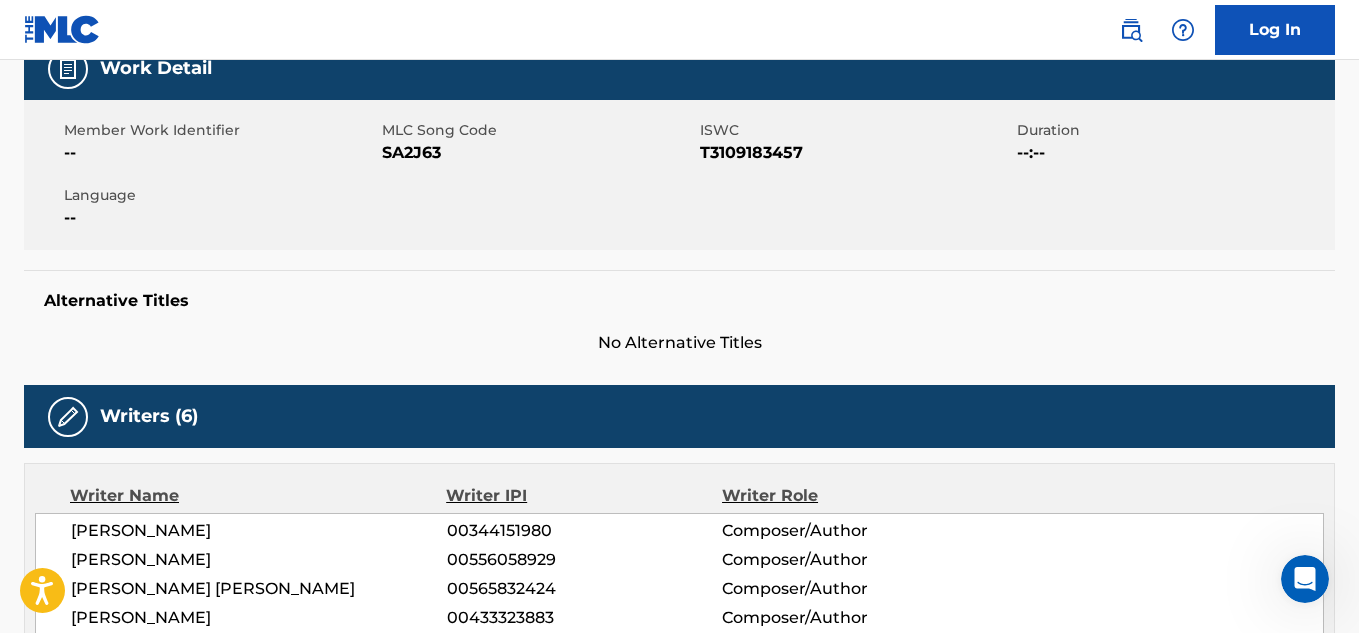 scroll, scrollTop: 0, scrollLeft: 0, axis: both 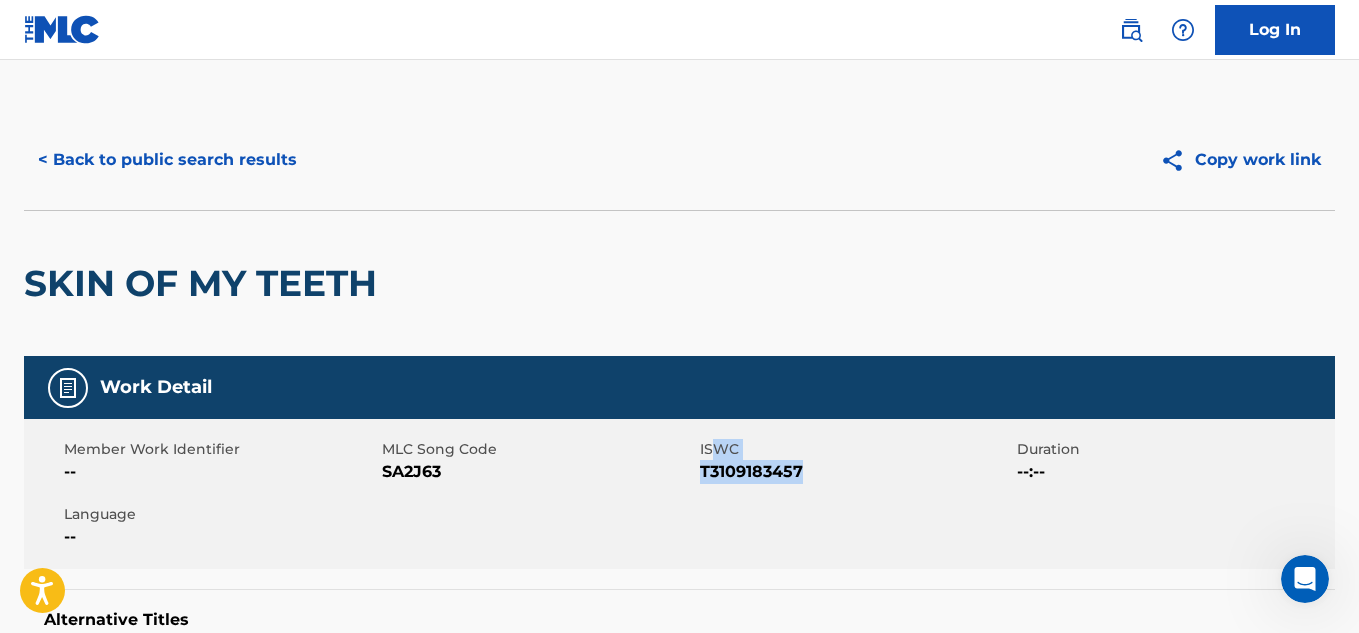 drag, startPoint x: 815, startPoint y: 478, endPoint x: 702, endPoint y: 448, distance: 116.9145 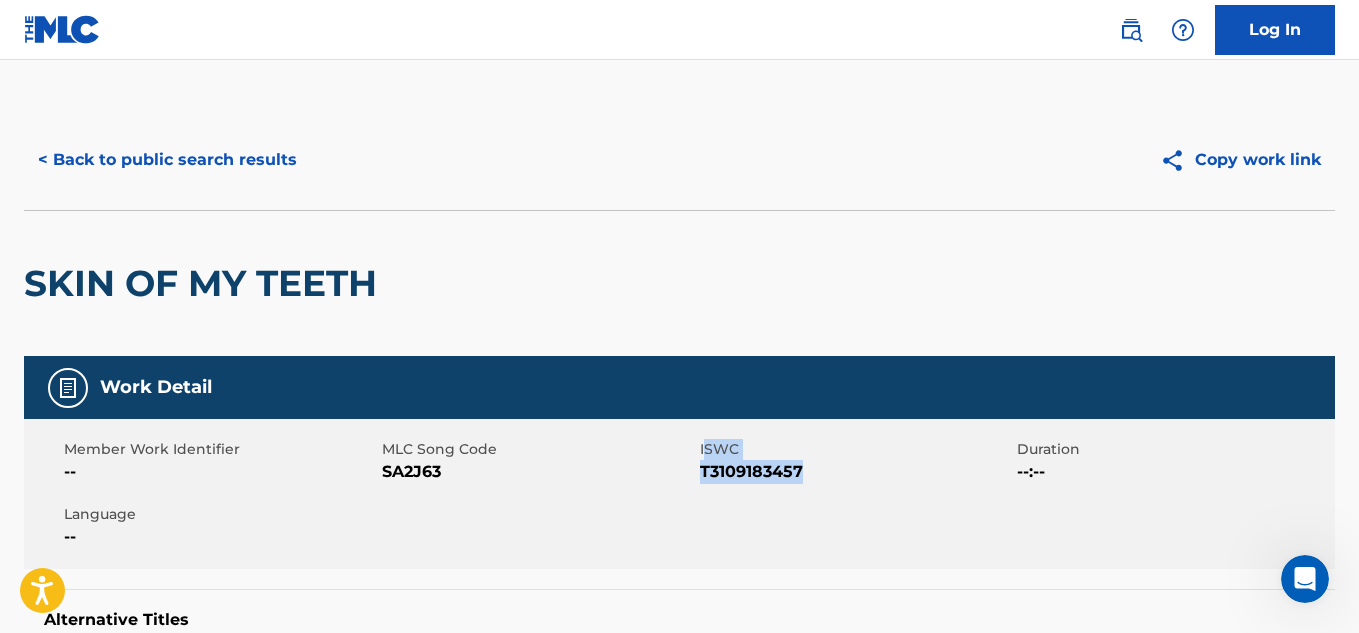 click on "ISWC" at bounding box center [856, 449] 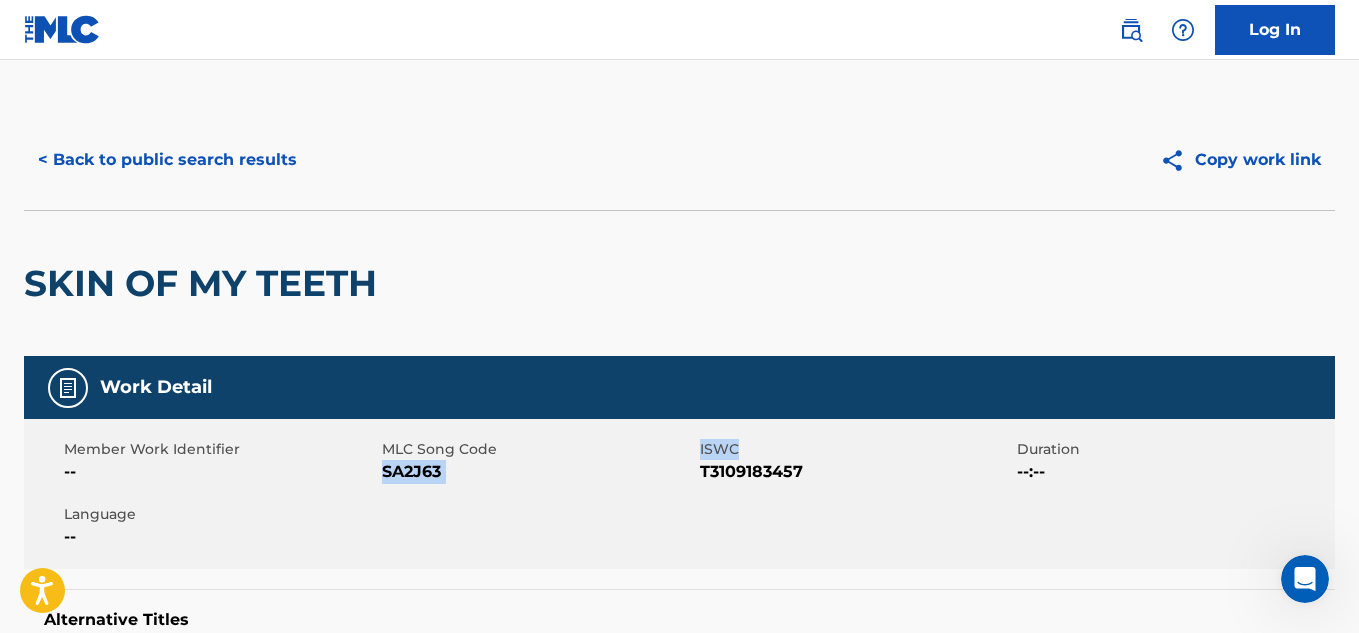 drag, startPoint x: 693, startPoint y: 448, endPoint x: 791, endPoint y: 451, distance: 98.045906 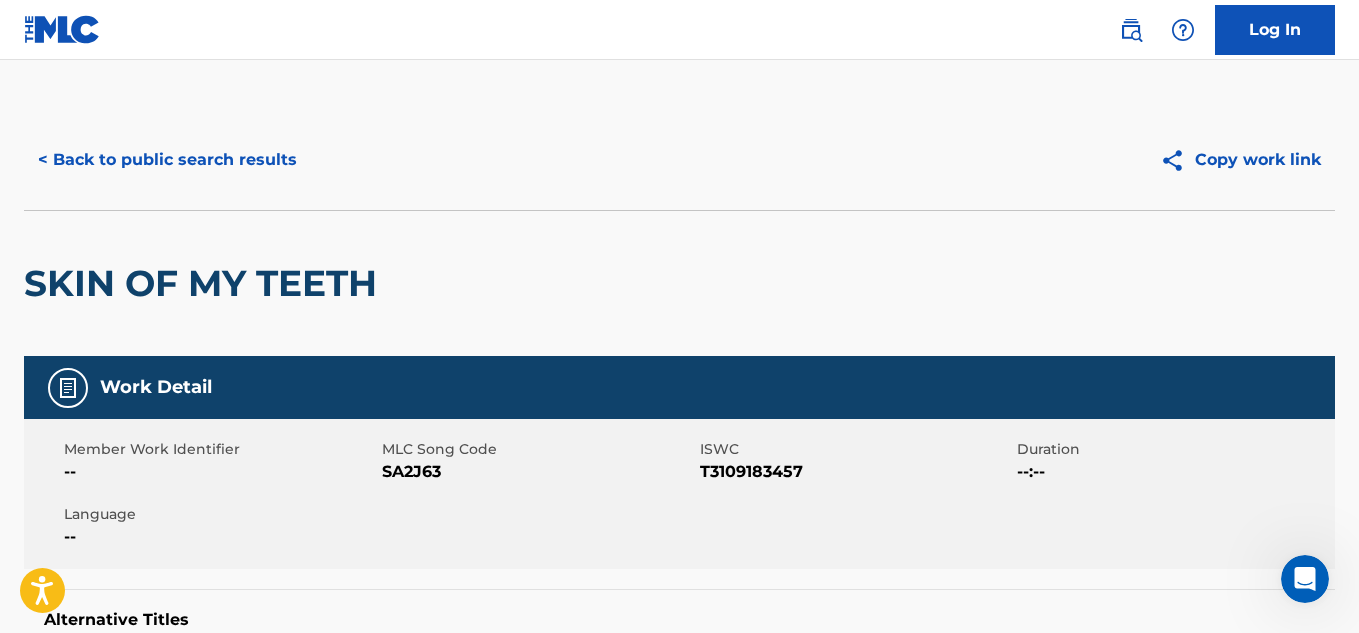 click on "T3109183457" at bounding box center (856, 472) 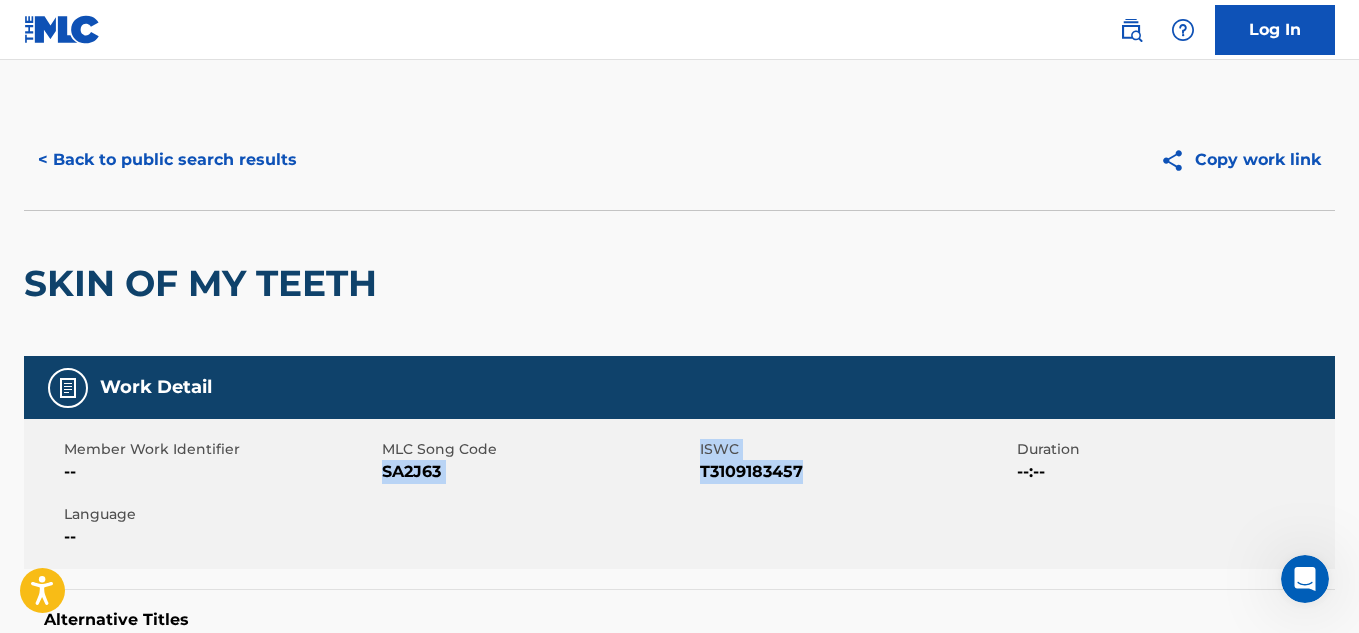drag, startPoint x: 822, startPoint y: 469, endPoint x: 695, endPoint y: 450, distance: 128.41339 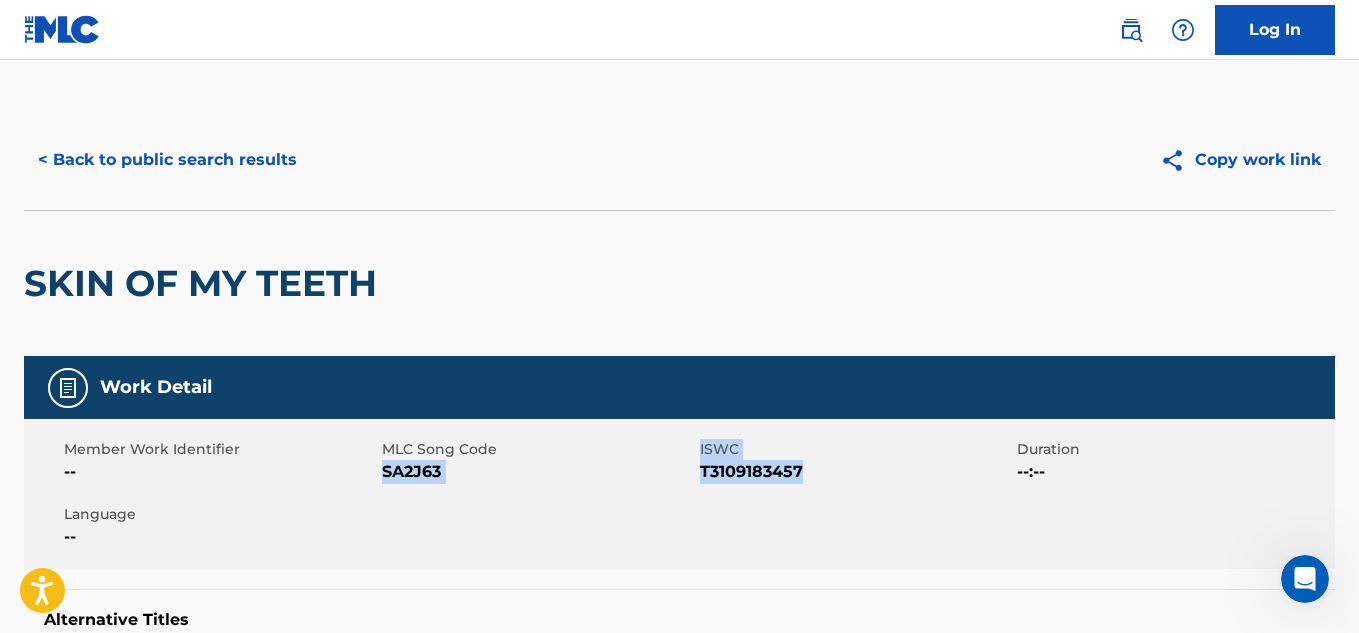 copy on "SA2J63 ISWC T3109183457" 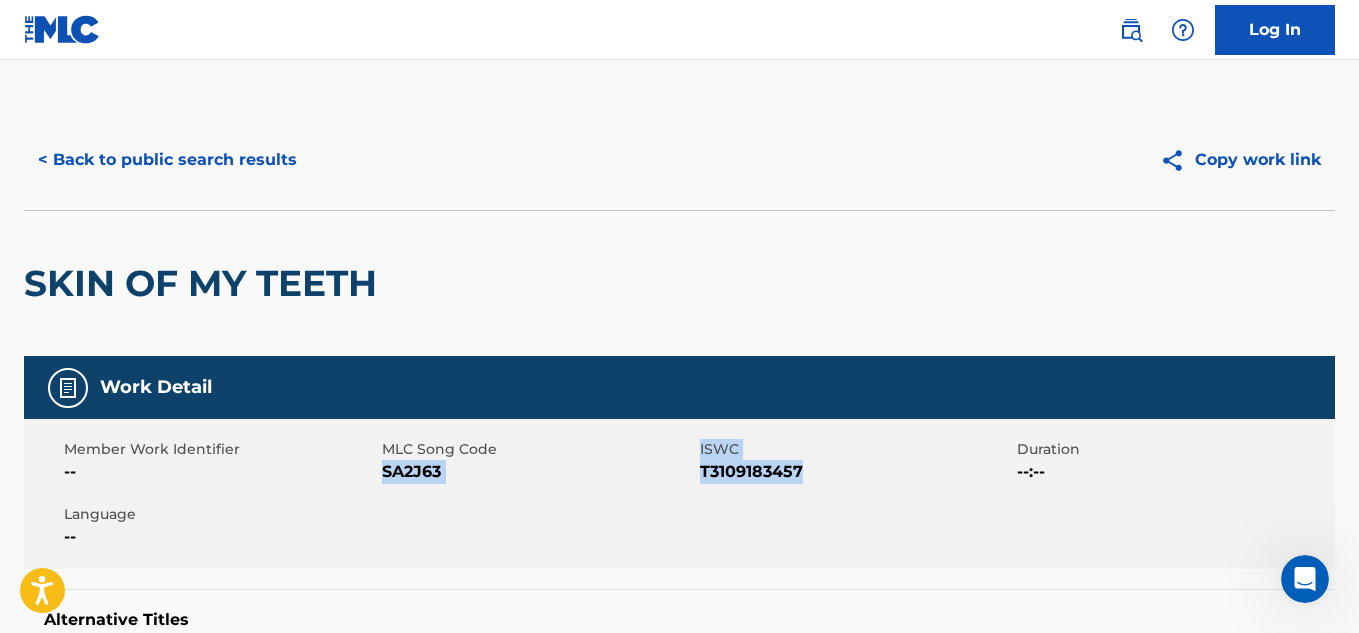 copy on "SA2J63 ISWC T3109183457" 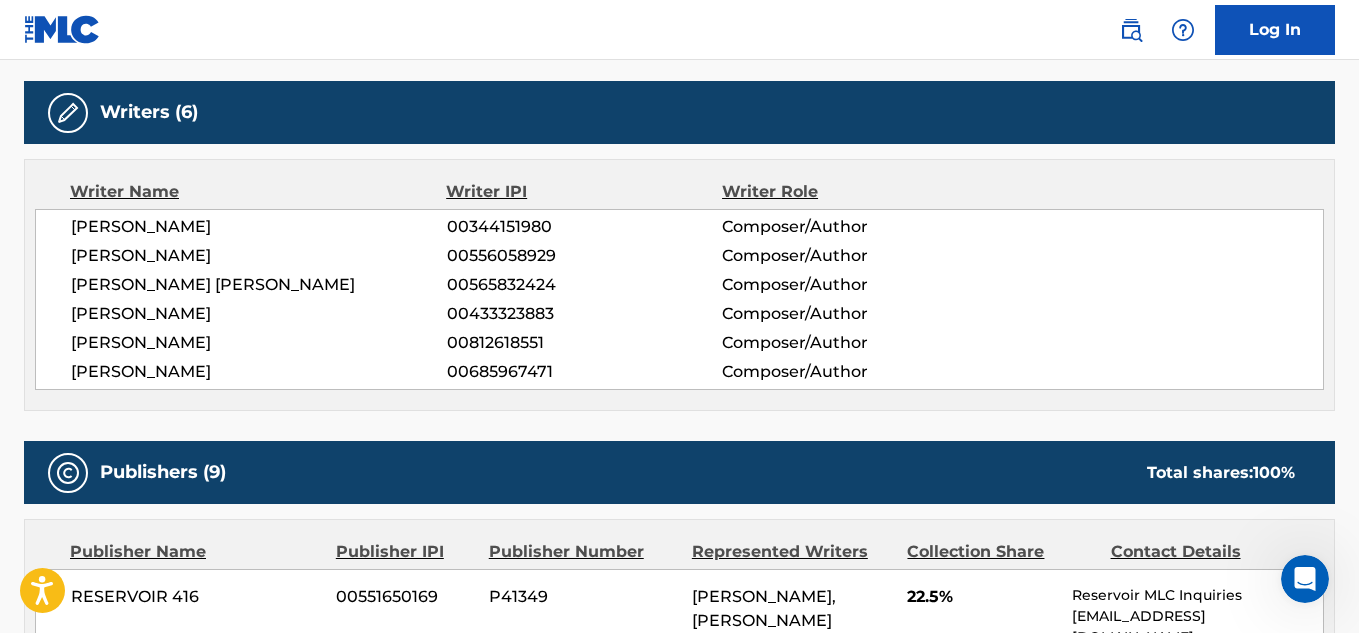 scroll, scrollTop: 624, scrollLeft: 0, axis: vertical 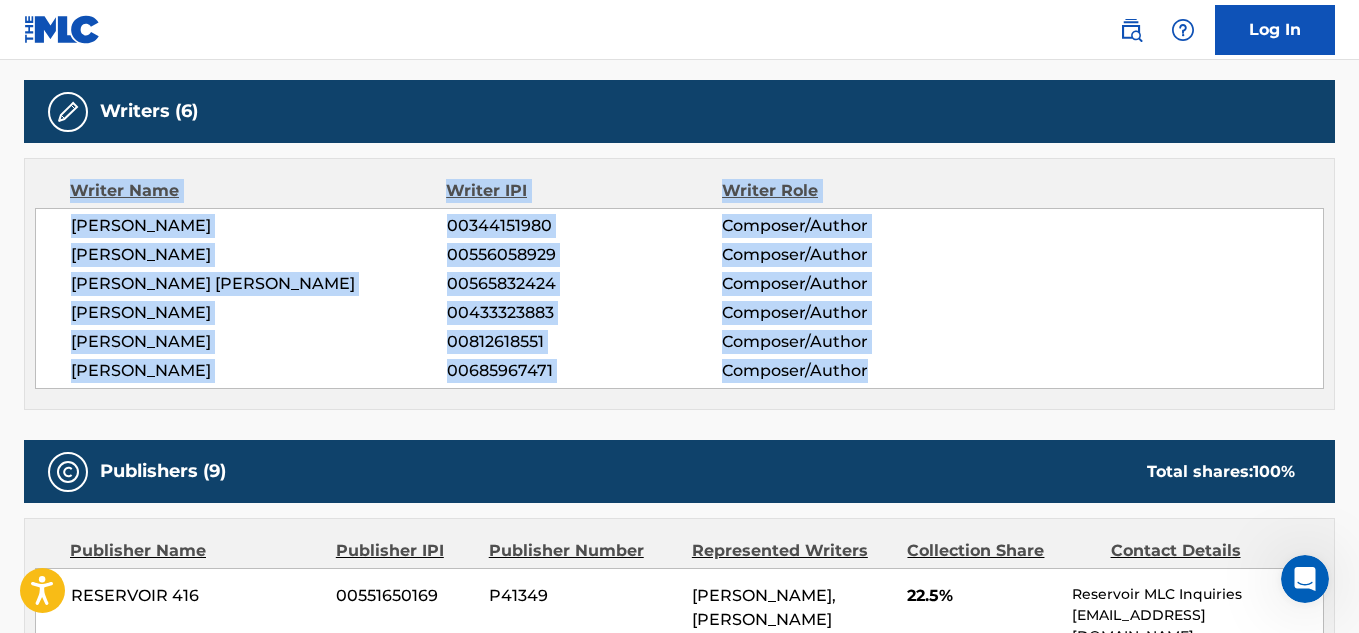 drag, startPoint x: 57, startPoint y: 174, endPoint x: 905, endPoint y: 399, distance: 877.342 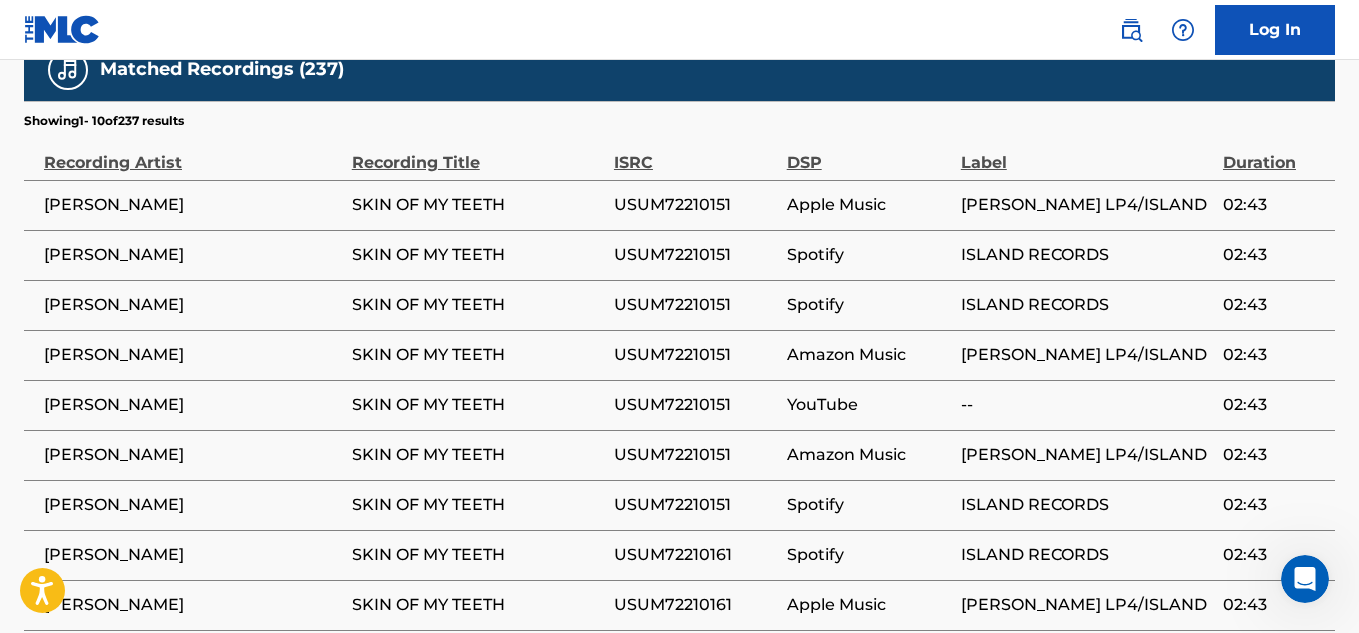 scroll, scrollTop: 3873, scrollLeft: 0, axis: vertical 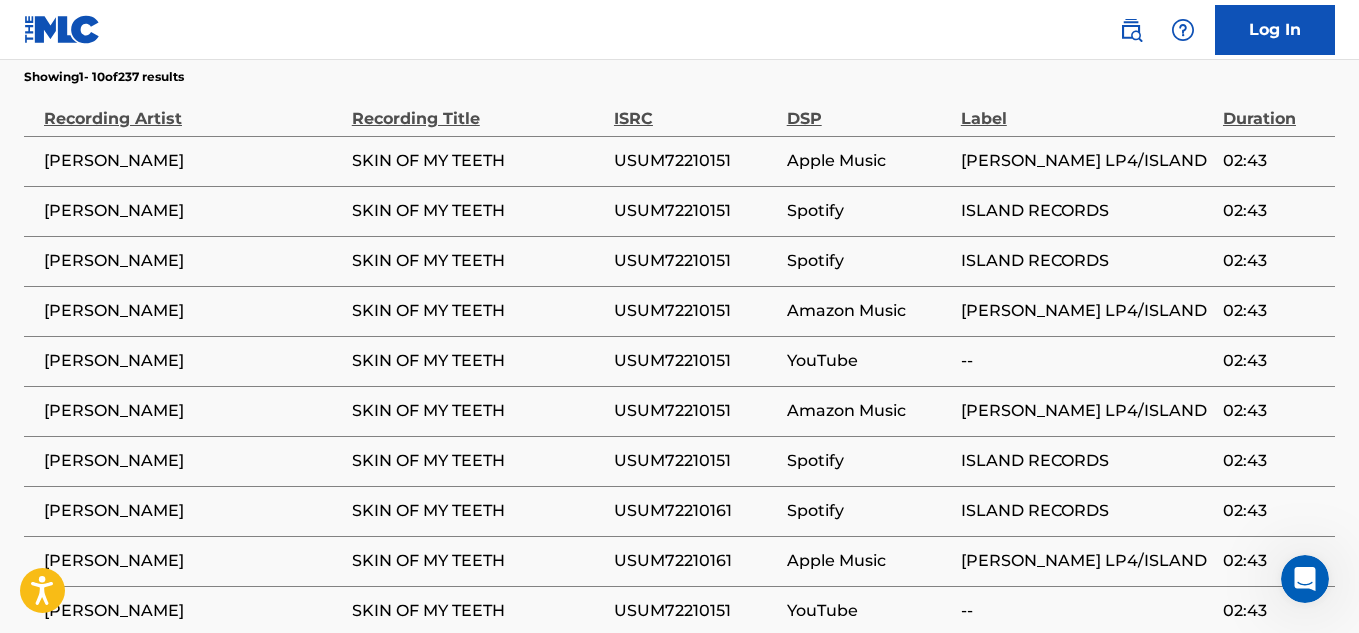 click on "2" at bounding box center (180, 688) 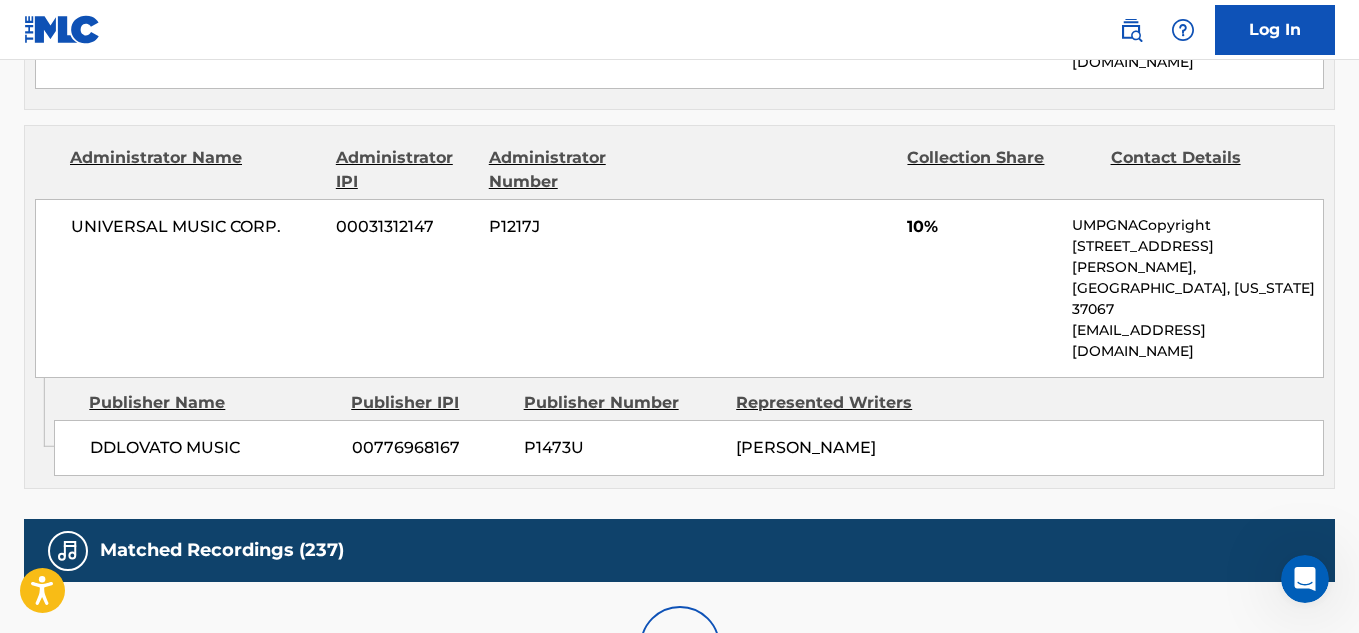 scroll, scrollTop: 3873, scrollLeft: 0, axis: vertical 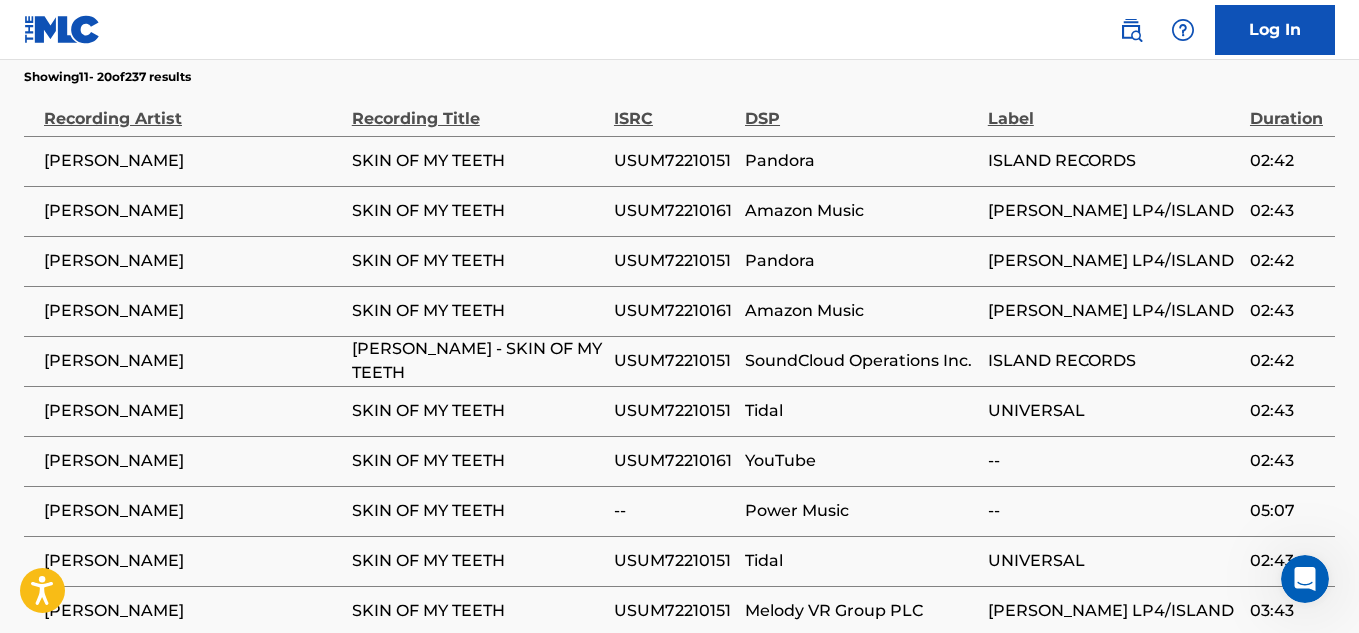 click on "3" at bounding box center [219, 688] 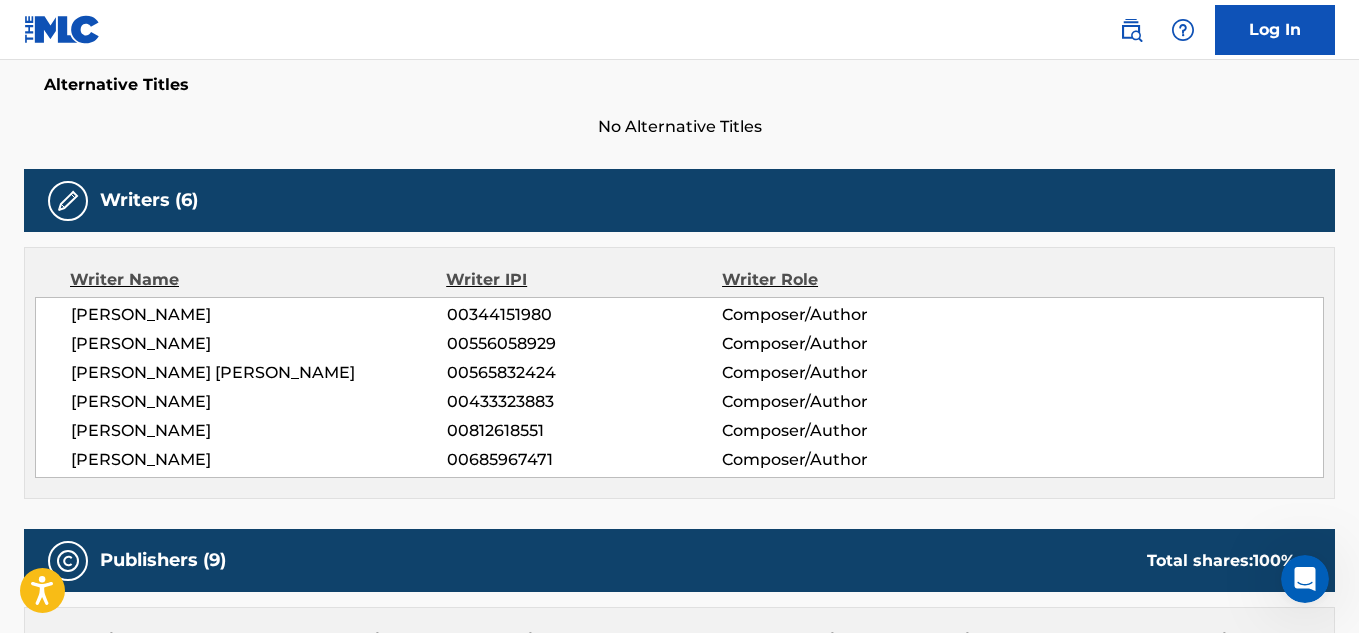 scroll, scrollTop: 534, scrollLeft: 0, axis: vertical 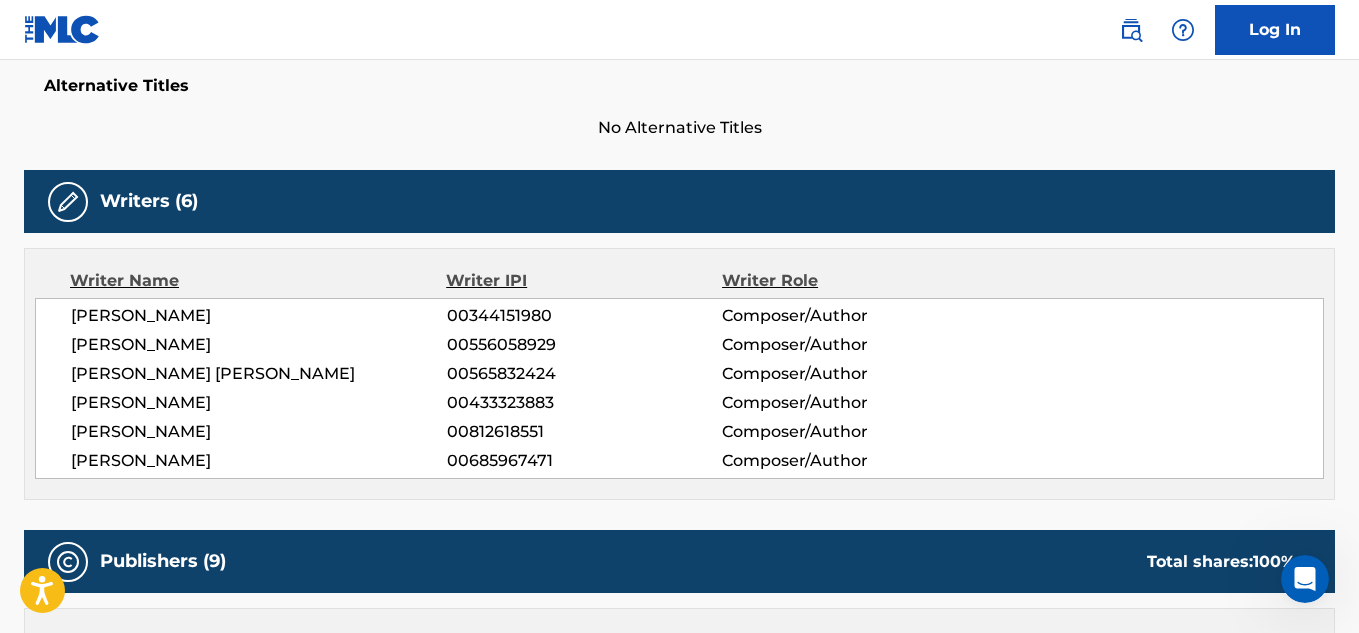 drag, startPoint x: 558, startPoint y: 312, endPoint x: 443, endPoint y: 314, distance: 115.01739 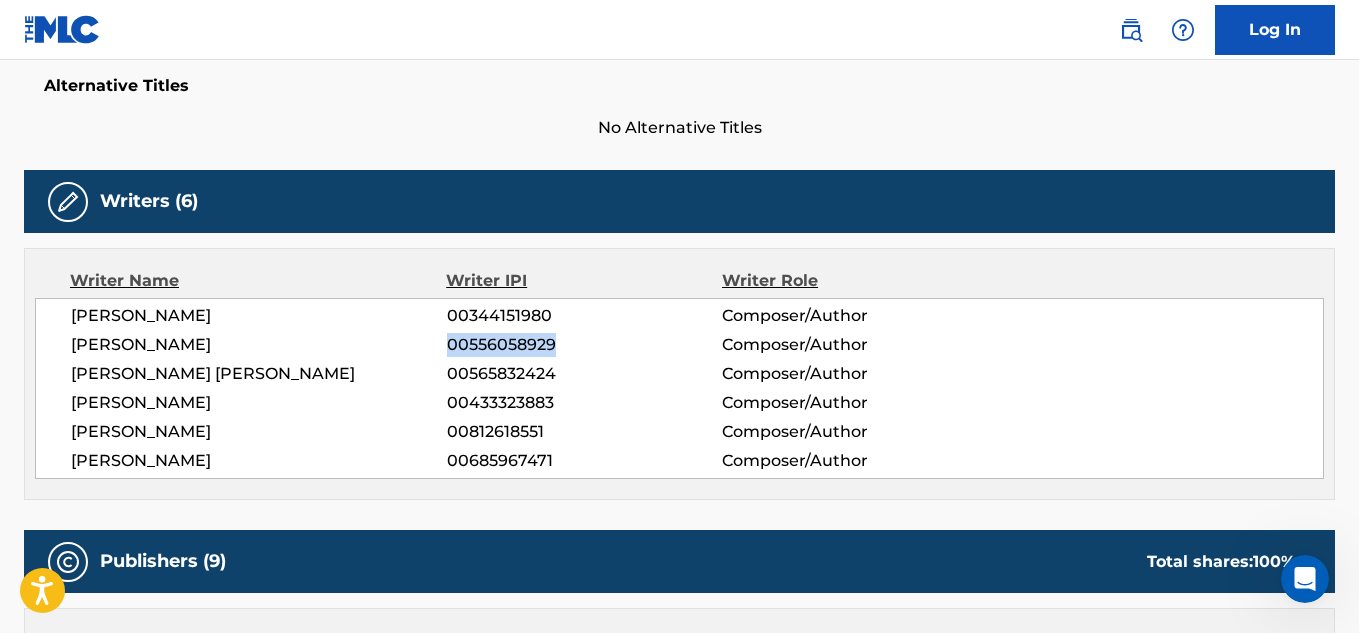 drag, startPoint x: 447, startPoint y: 342, endPoint x: 497, endPoint y: 347, distance: 50.24938 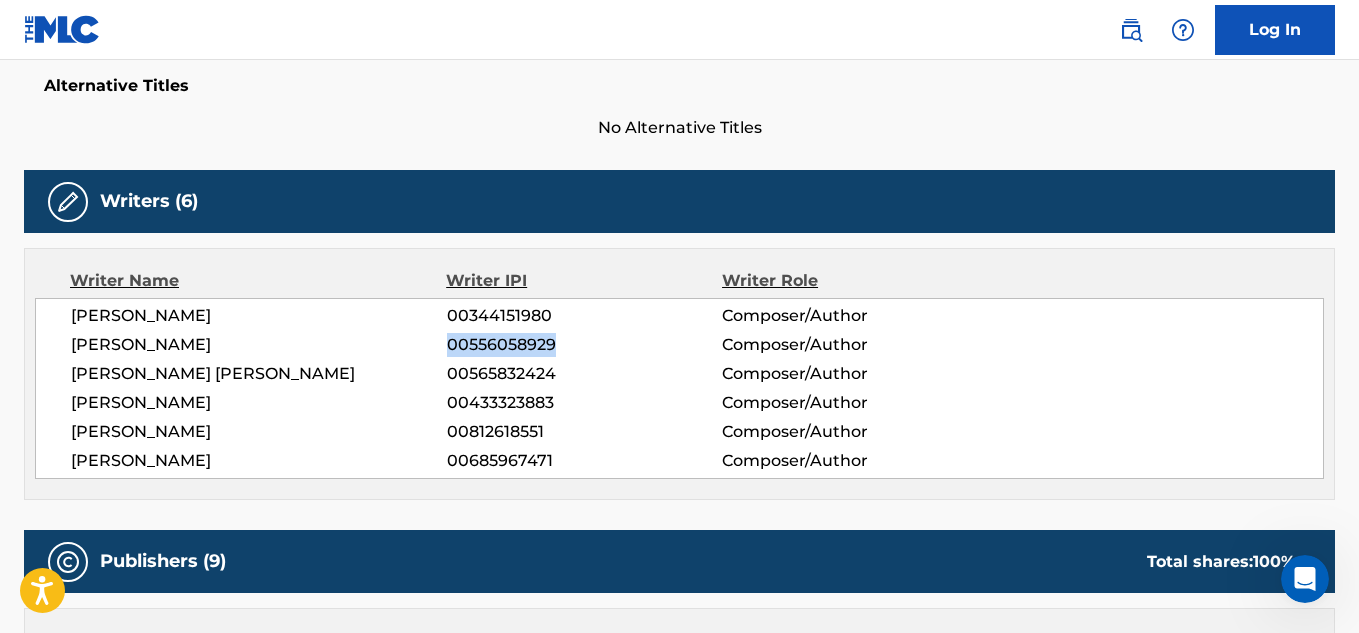 copy on "00556058929" 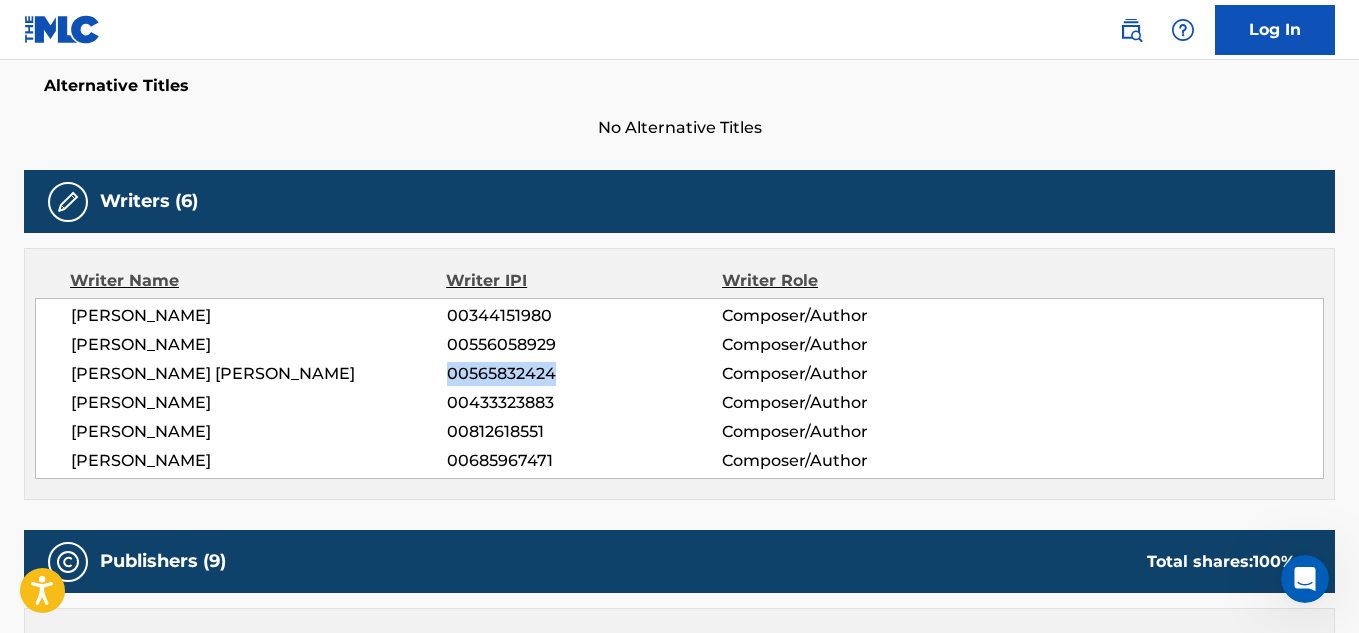 drag, startPoint x: 448, startPoint y: 373, endPoint x: 592, endPoint y: 387, distance: 144.67896 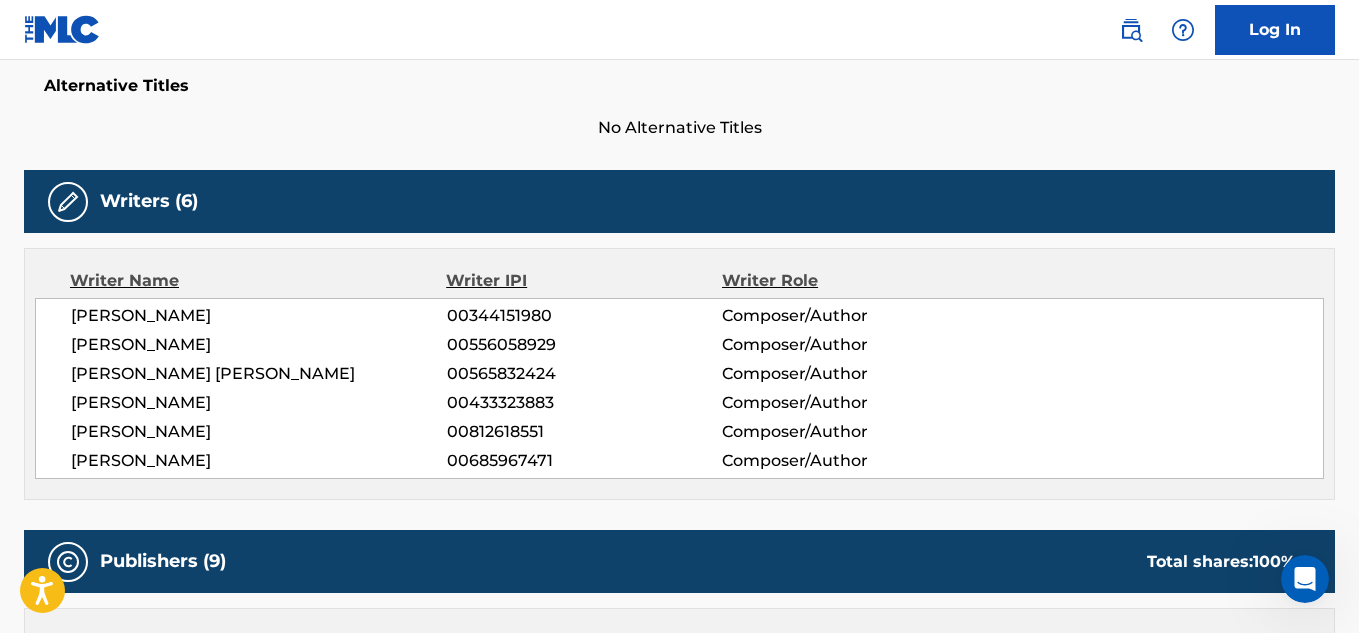 click on "00433323883" at bounding box center (584, 403) 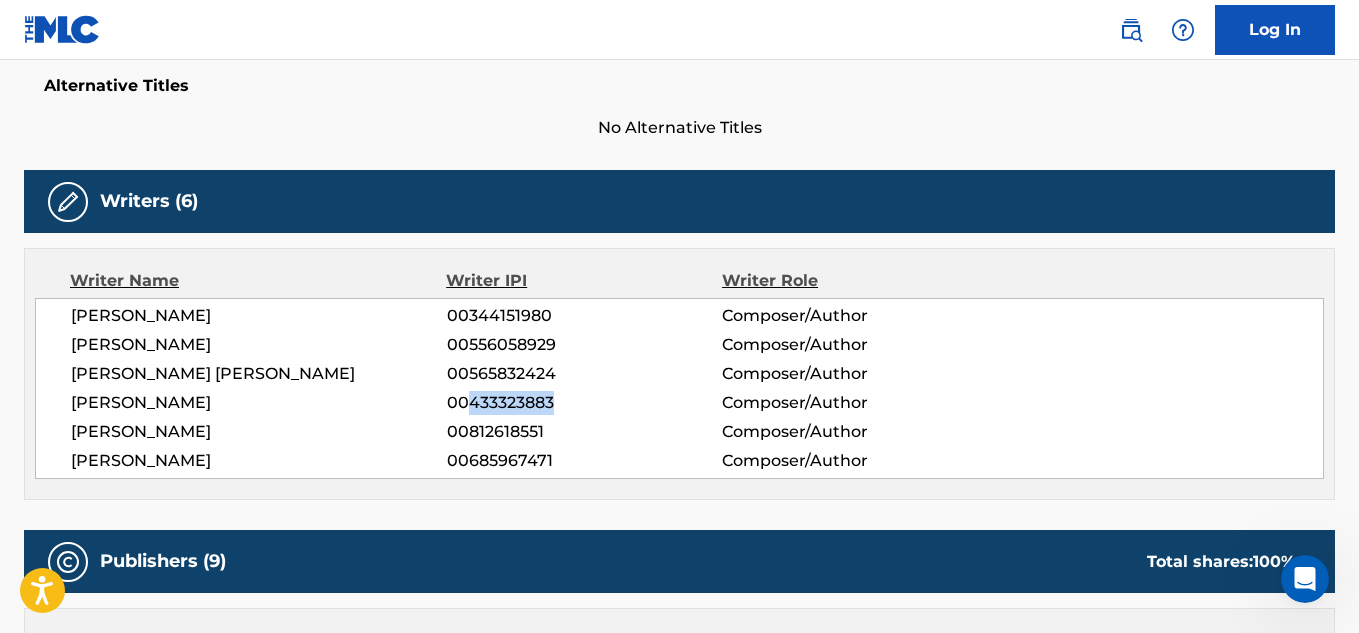 drag, startPoint x: 514, startPoint y: 406, endPoint x: 559, endPoint y: 417, distance: 46.32494 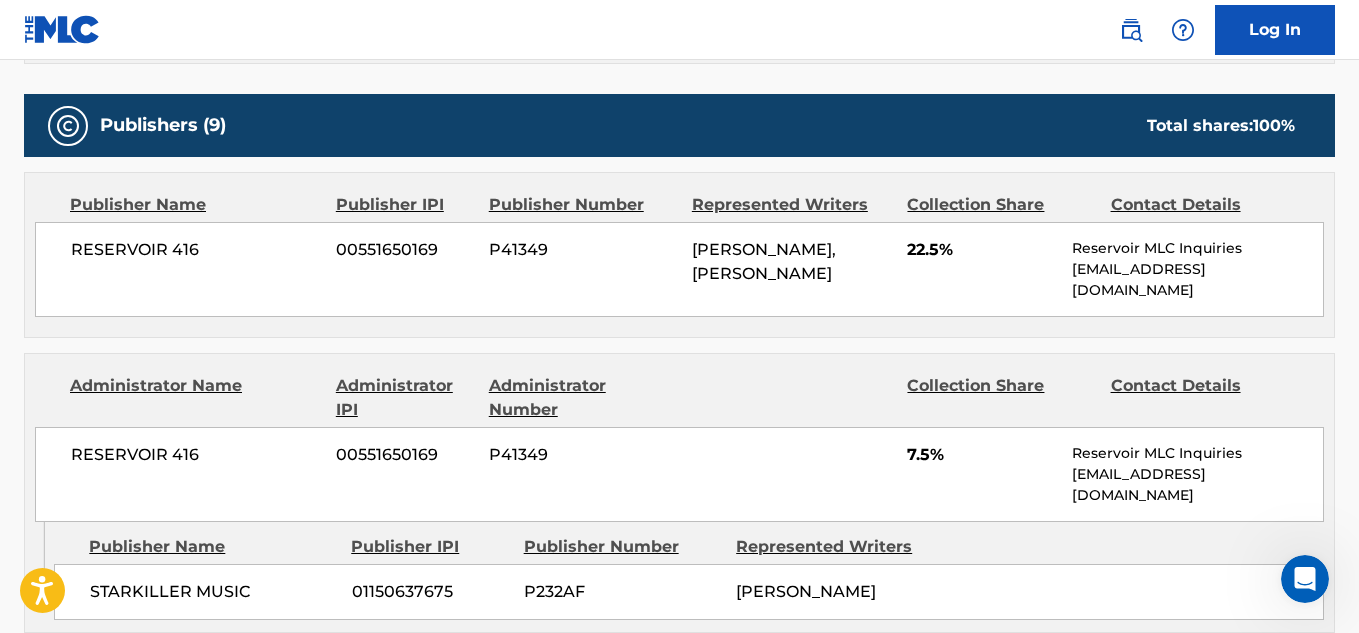 scroll, scrollTop: 855, scrollLeft: 0, axis: vertical 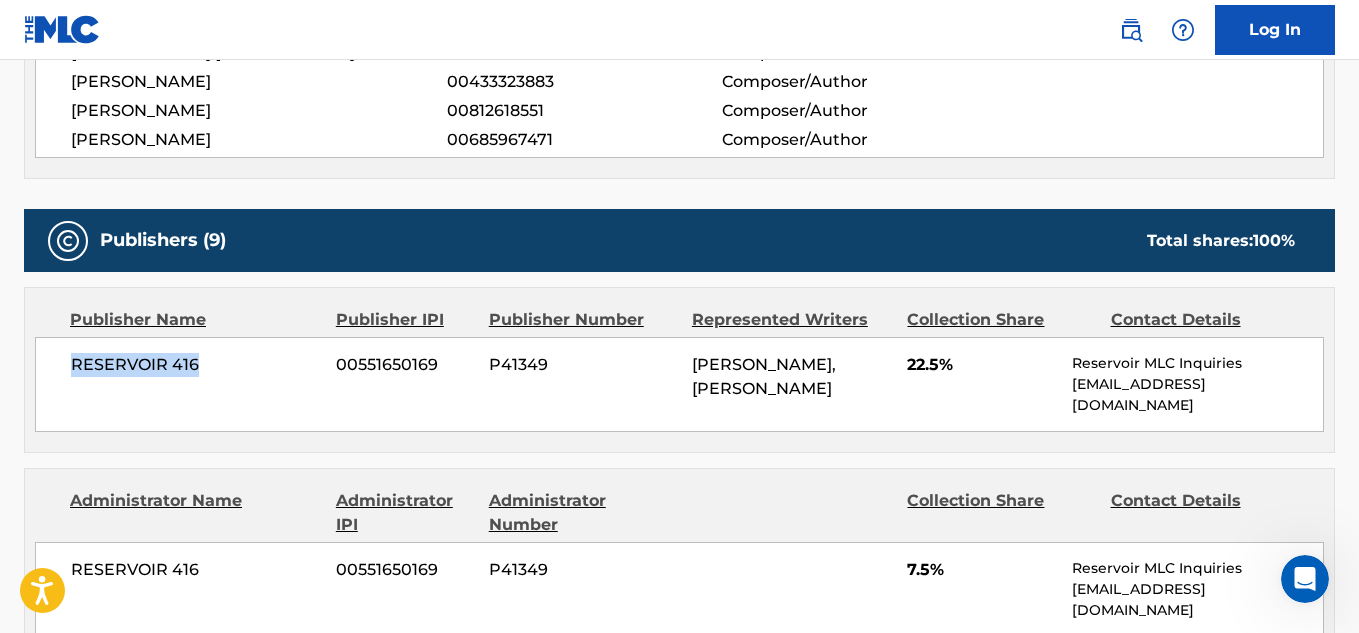 drag, startPoint x: 197, startPoint y: 357, endPoint x: 17, endPoint y: 353, distance: 180.04443 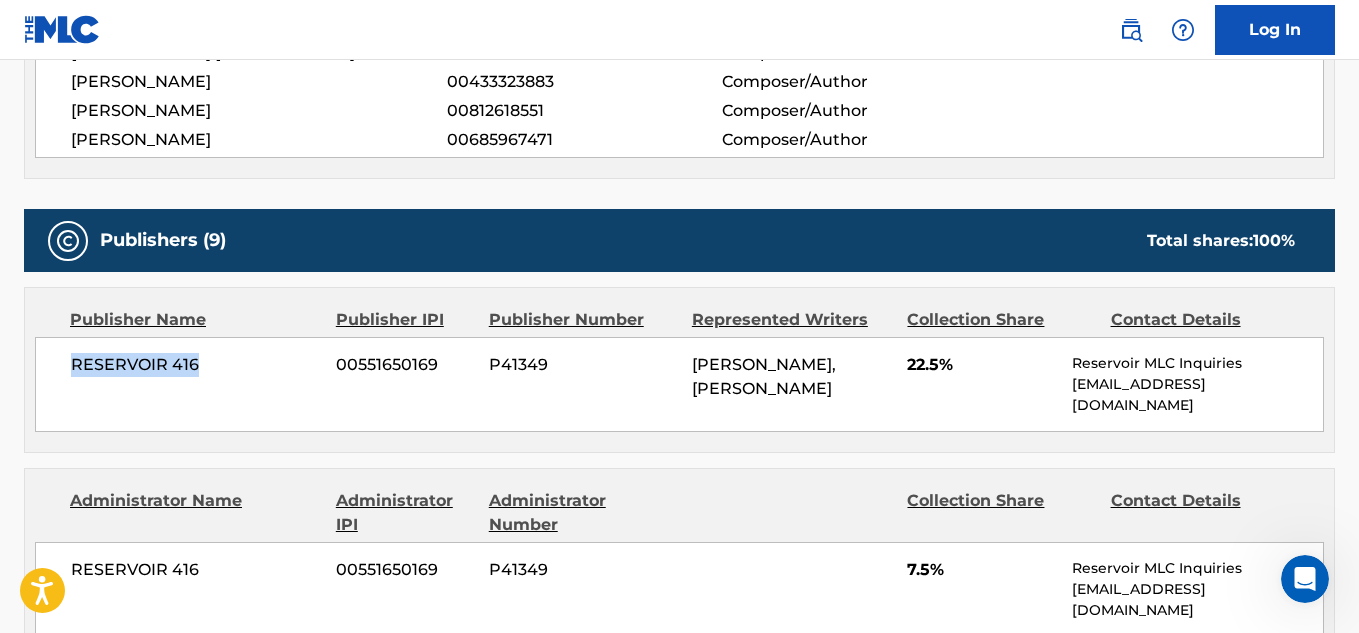 click on "[PERSON_NAME], [PERSON_NAME]" at bounding box center [792, 377] 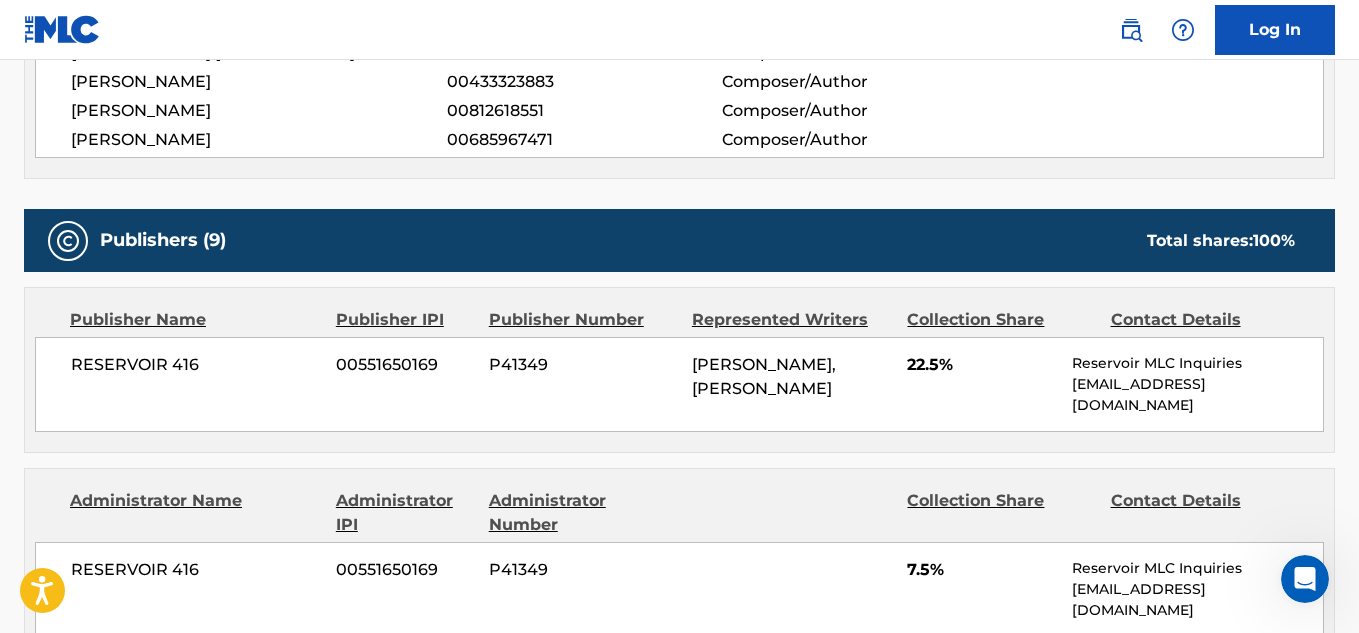 click on "RESERVOIR 416 00551650169 P41349 [PERSON_NAME], [PERSON_NAME] 22.5% Reservoir MLC Inquiries [EMAIL_ADDRESS][DOMAIN_NAME]" at bounding box center (679, 384) 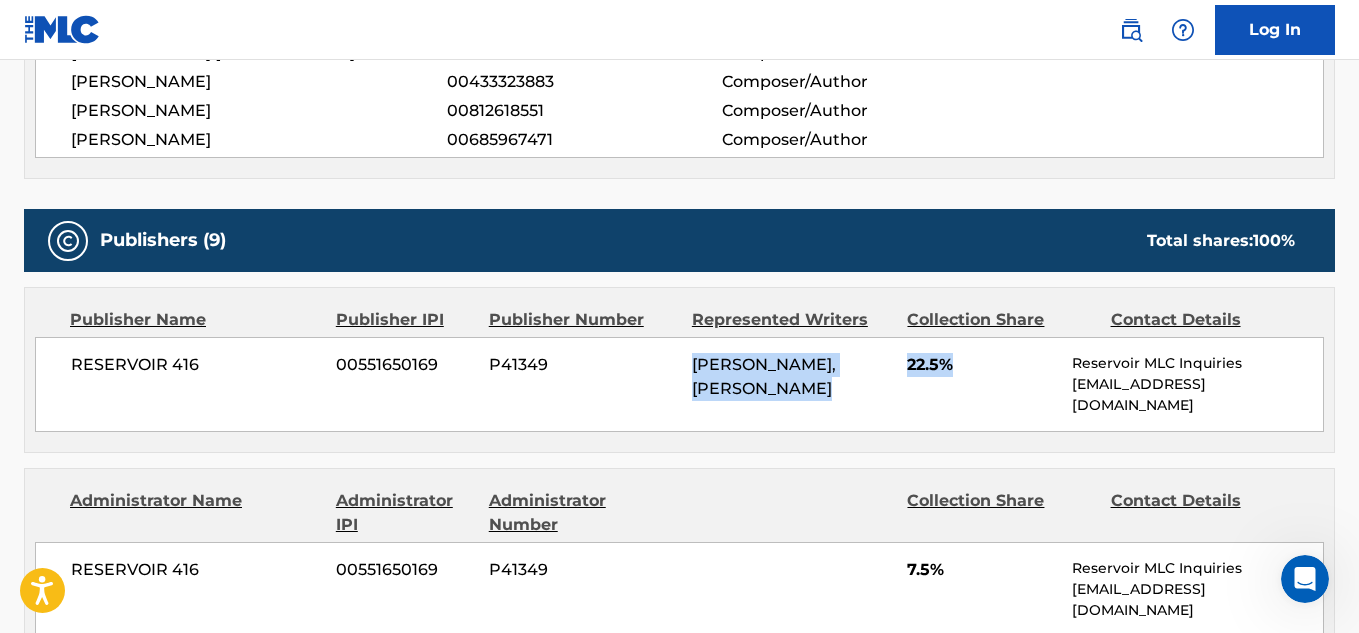 drag, startPoint x: 973, startPoint y: 407, endPoint x: 679, endPoint y: 360, distance: 297.7331 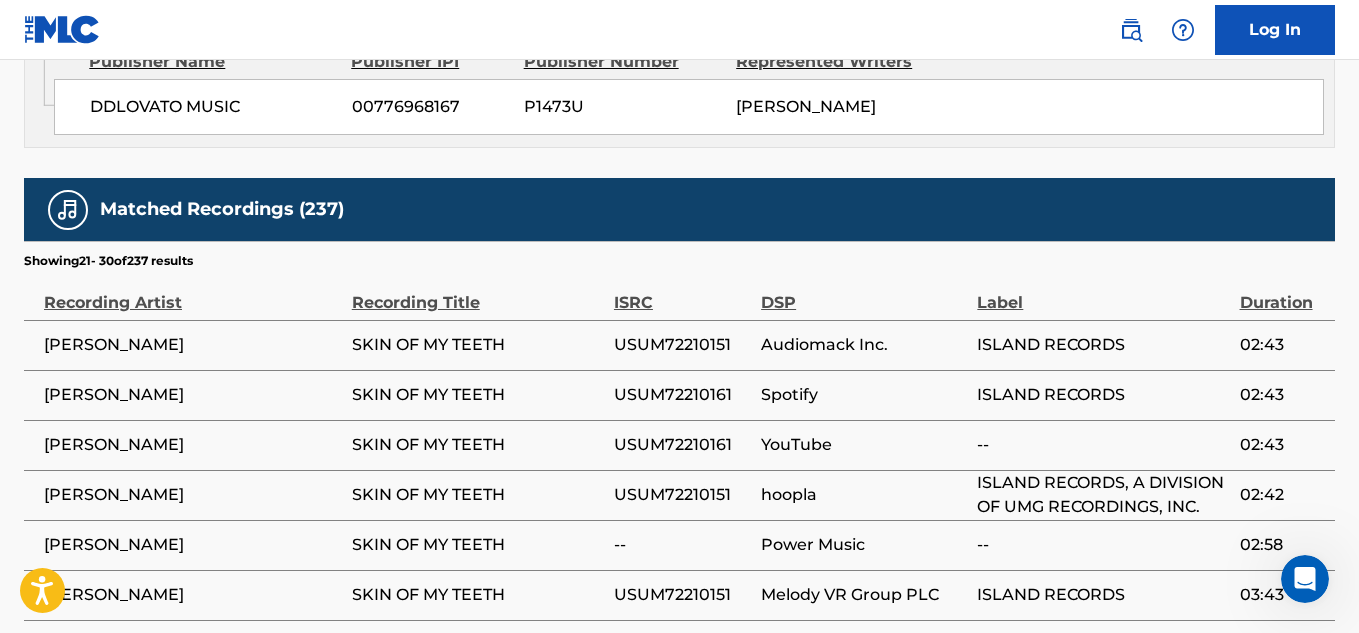 scroll, scrollTop: 3873, scrollLeft: 0, axis: vertical 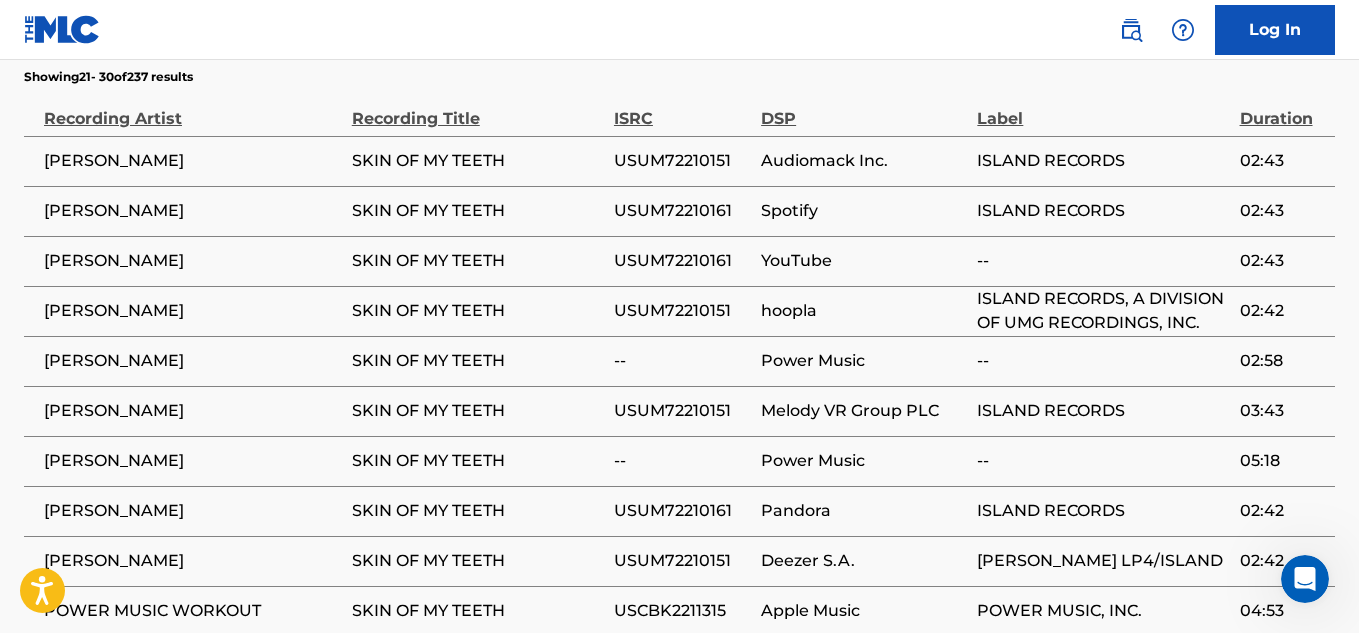 click on "4" at bounding box center (219, 688) 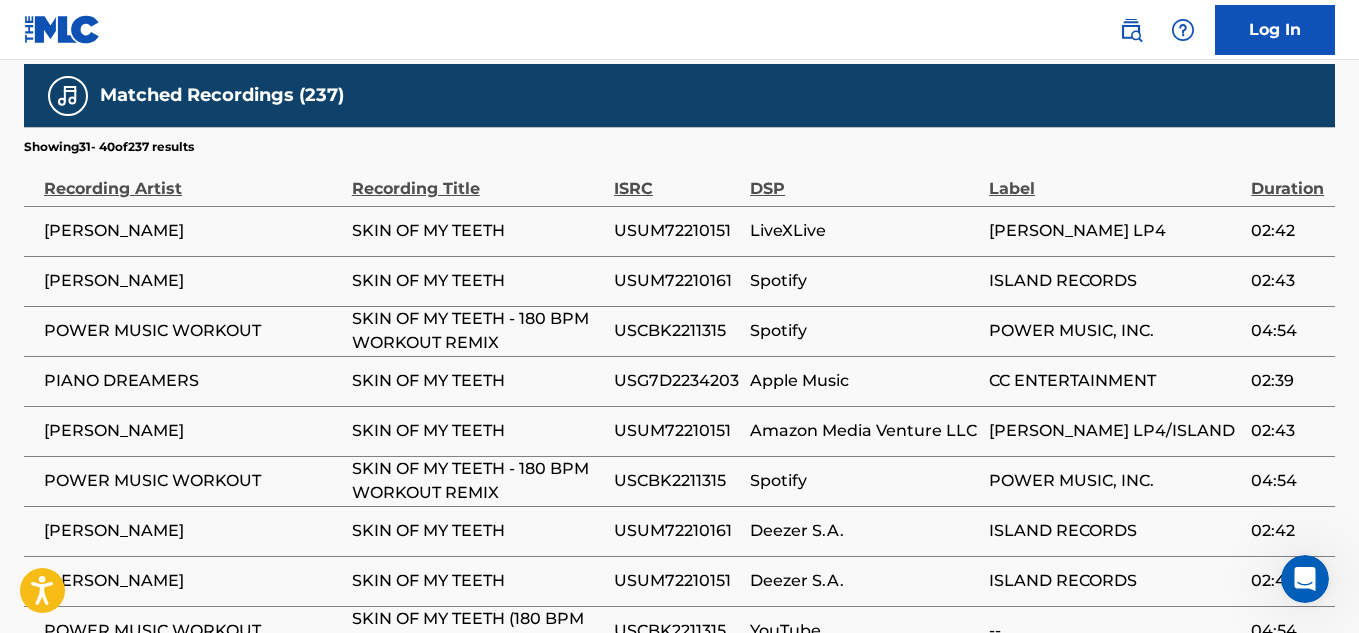 scroll, scrollTop: 3873, scrollLeft: 0, axis: vertical 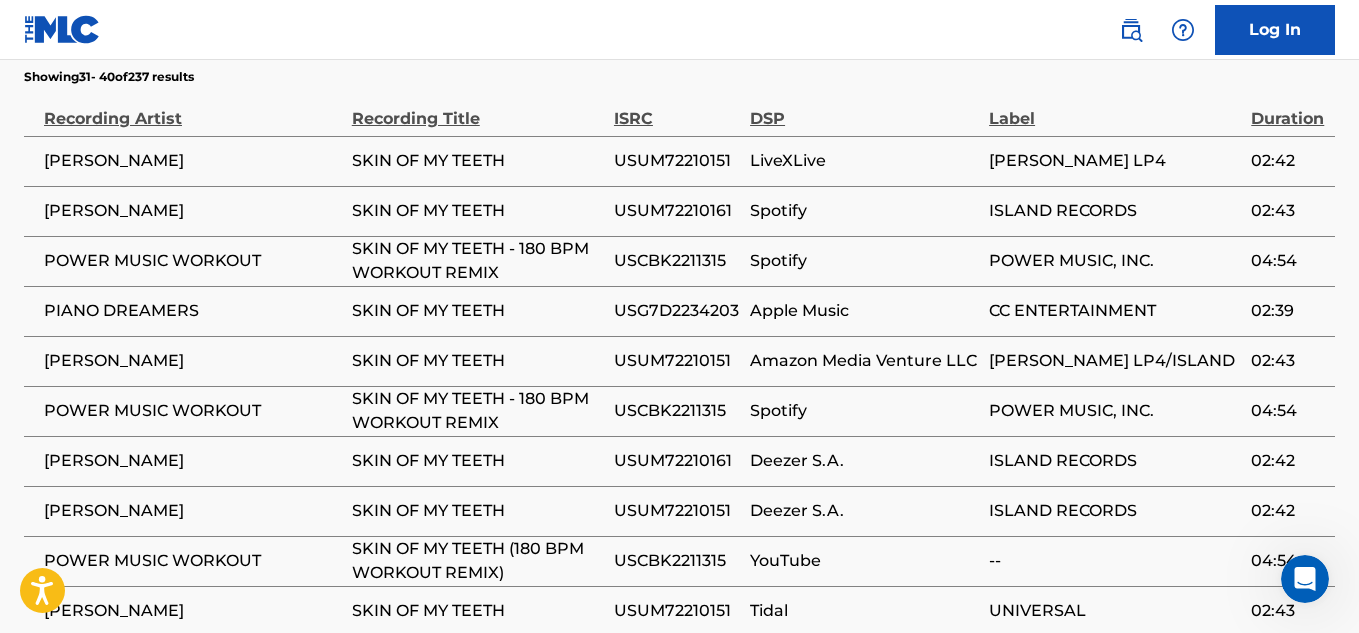 click on "5" at bounding box center [219, 688] 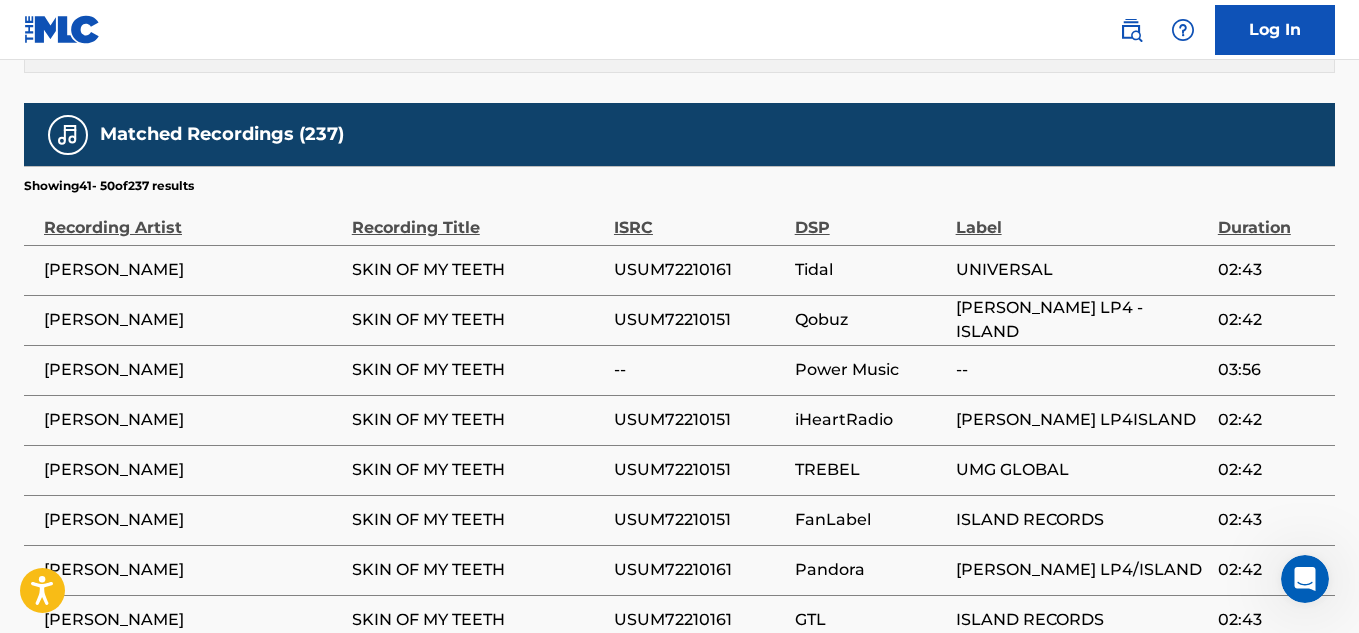 scroll, scrollTop: 3873, scrollLeft: 0, axis: vertical 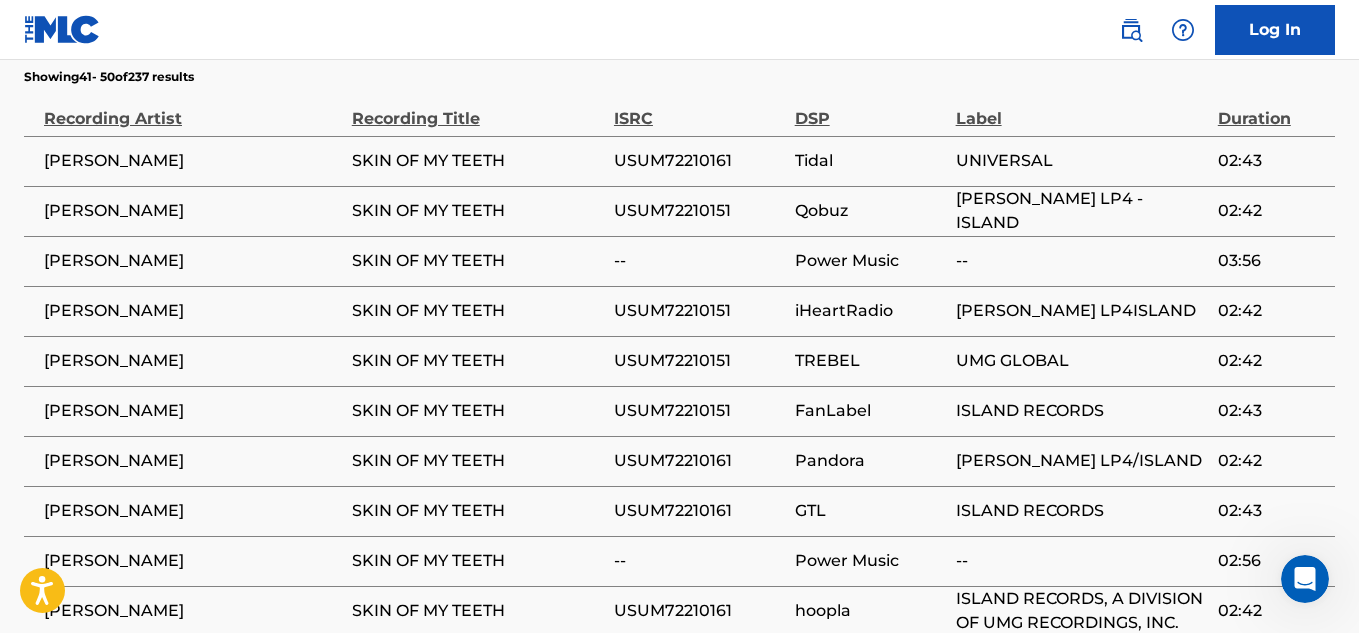 click at bounding box center (103, 688) 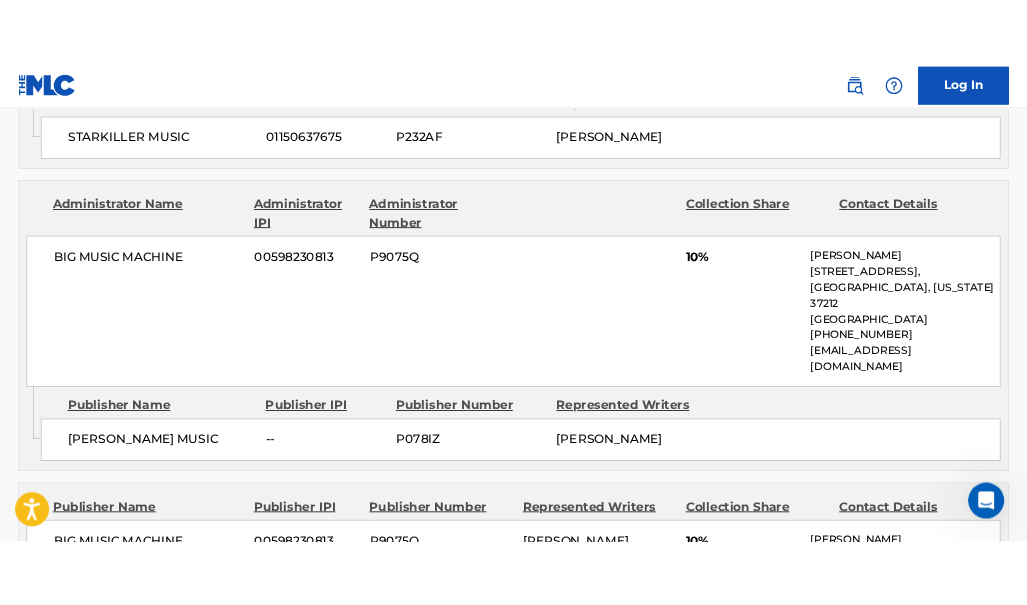 scroll, scrollTop: 1464, scrollLeft: 0, axis: vertical 